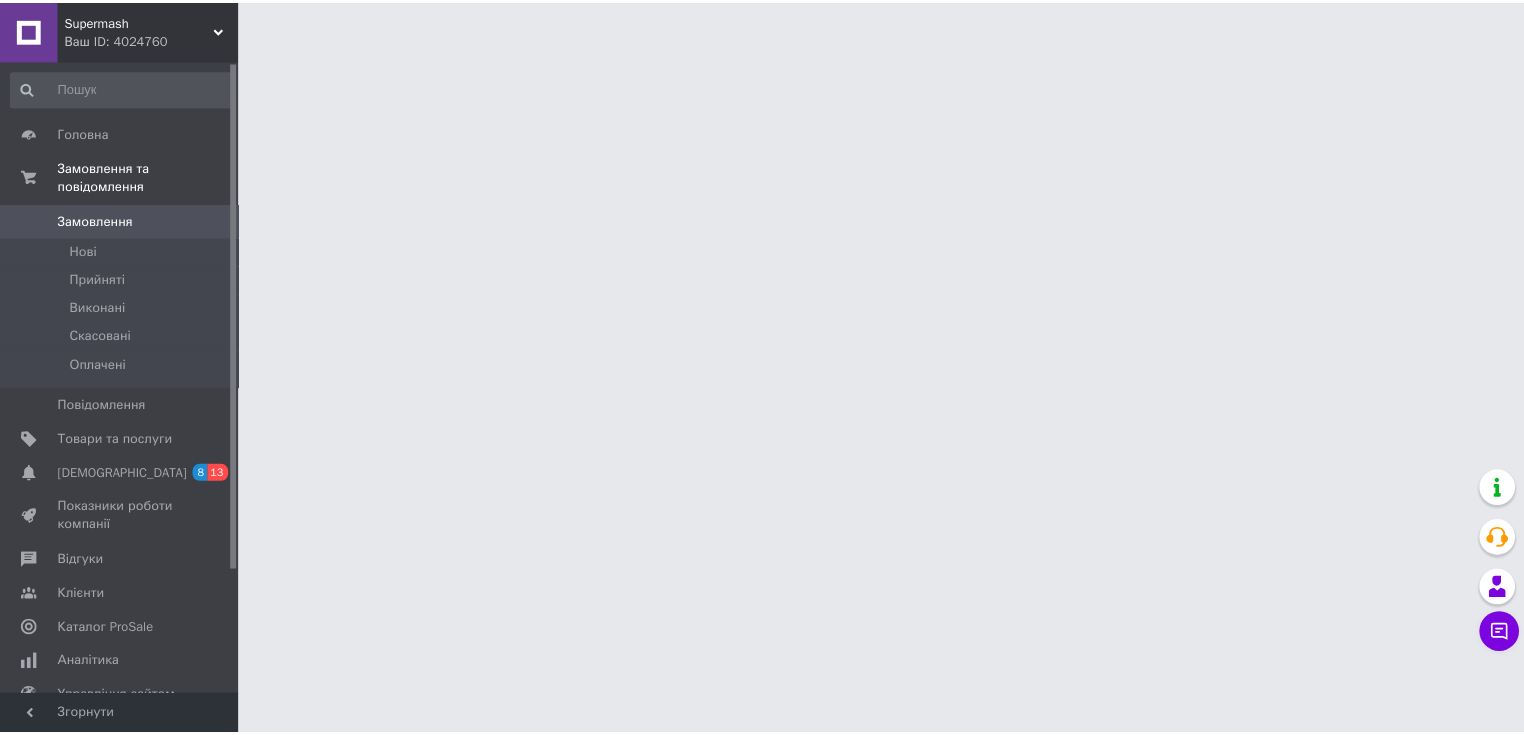 scroll, scrollTop: 0, scrollLeft: 0, axis: both 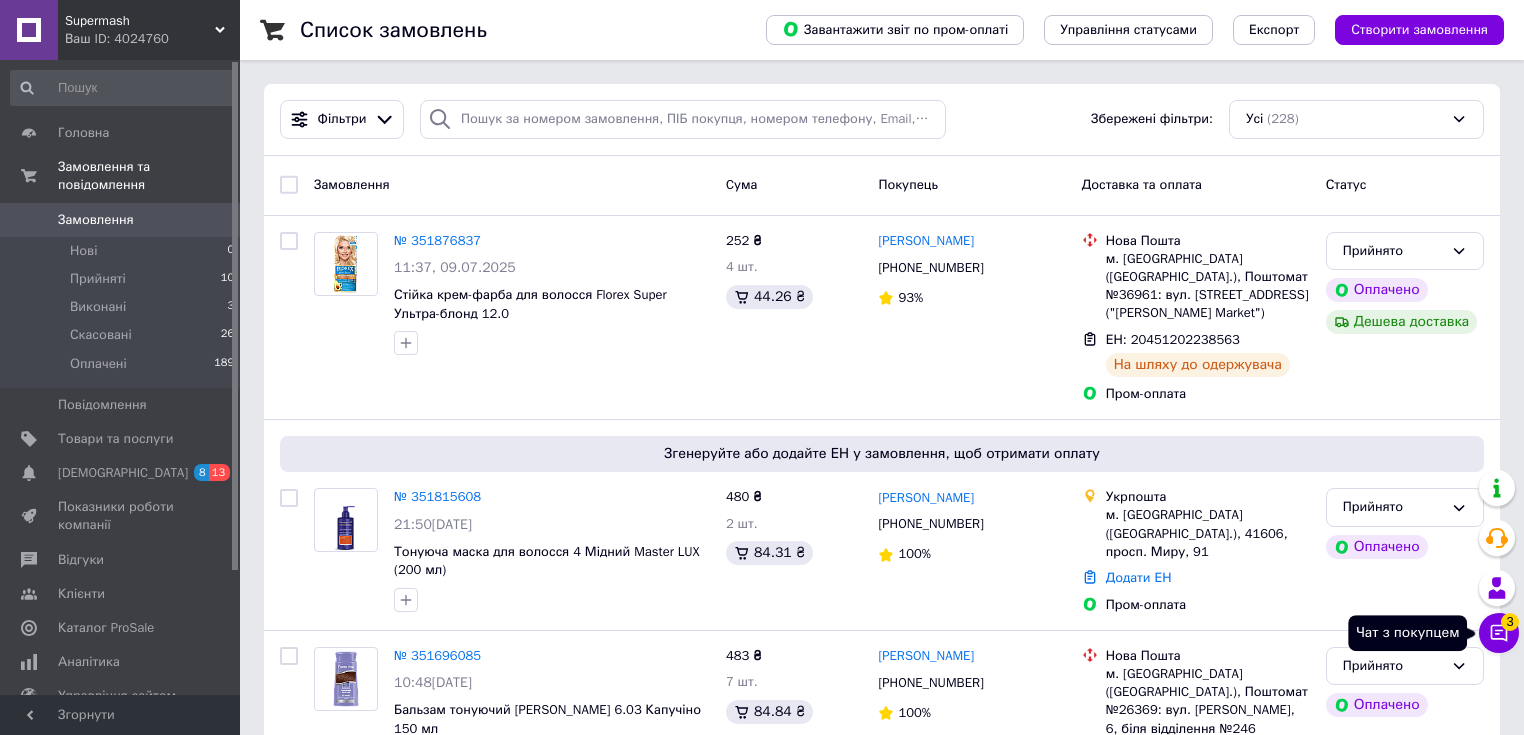 click 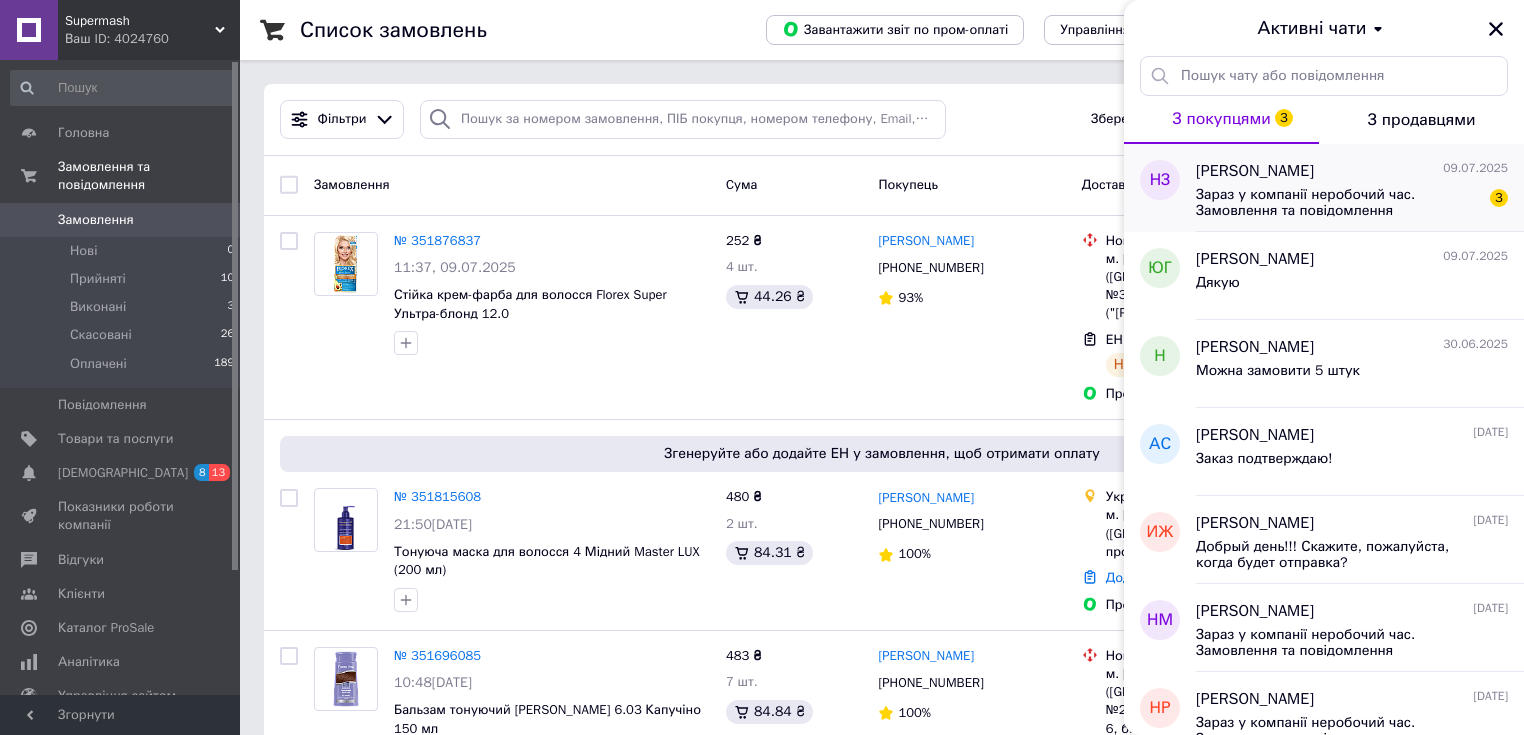 click on "Зараз у компанії неробочий час. Замовлення та повідомлення приймаються, але будуть оброблені з [DATE]" at bounding box center [1338, 203] 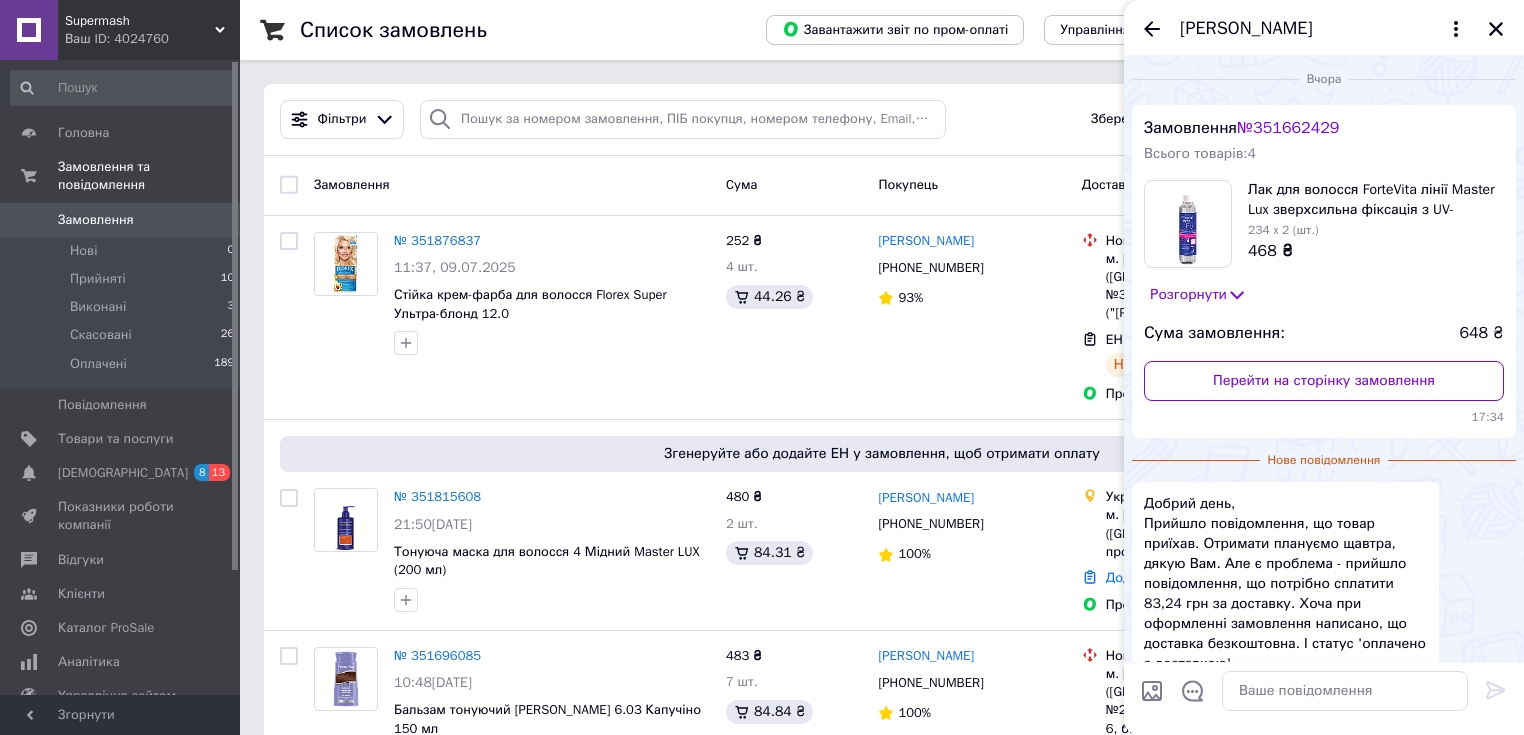 scroll, scrollTop: 2, scrollLeft: 0, axis: vertical 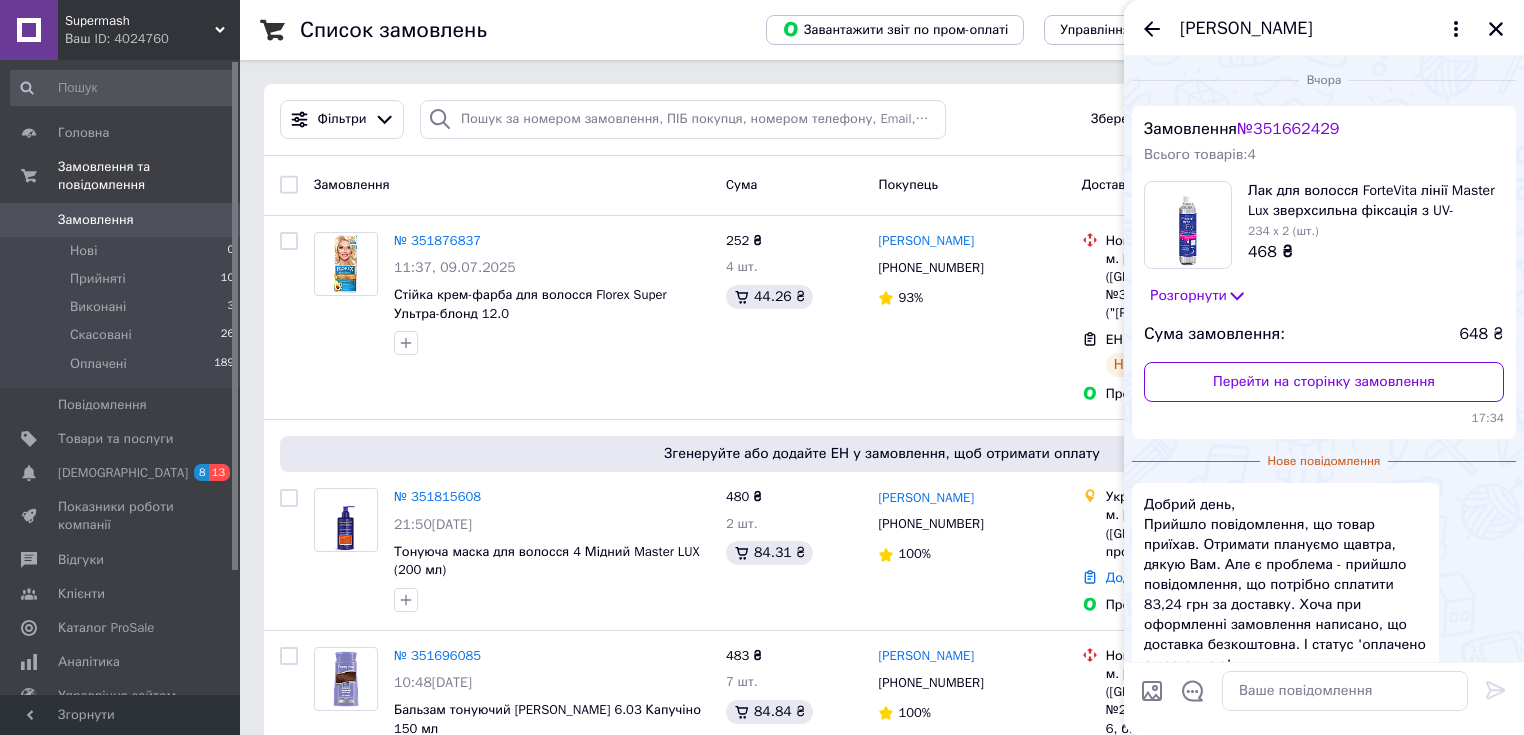 click on "№ 351662429" at bounding box center (1288, 129) 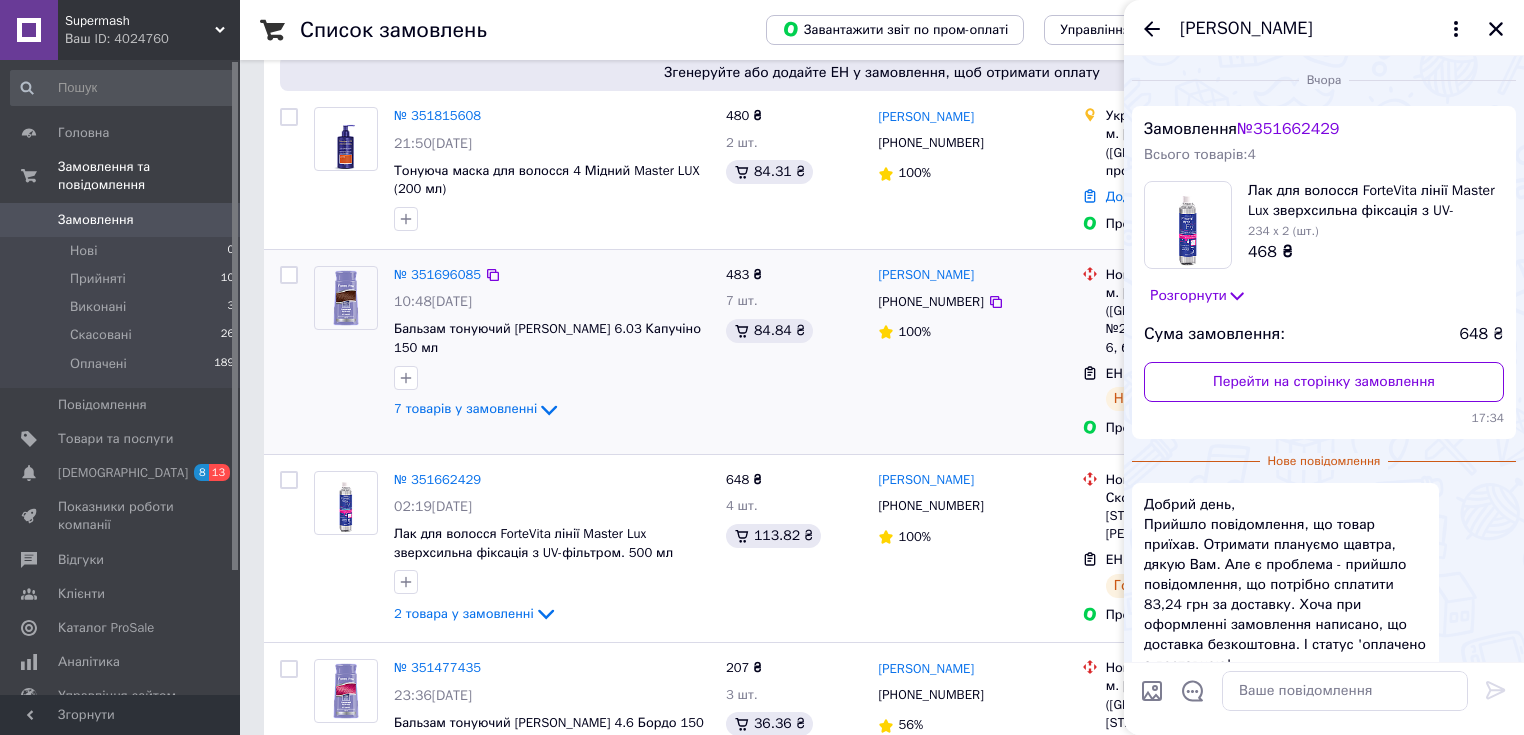 scroll, scrollTop: 400, scrollLeft: 0, axis: vertical 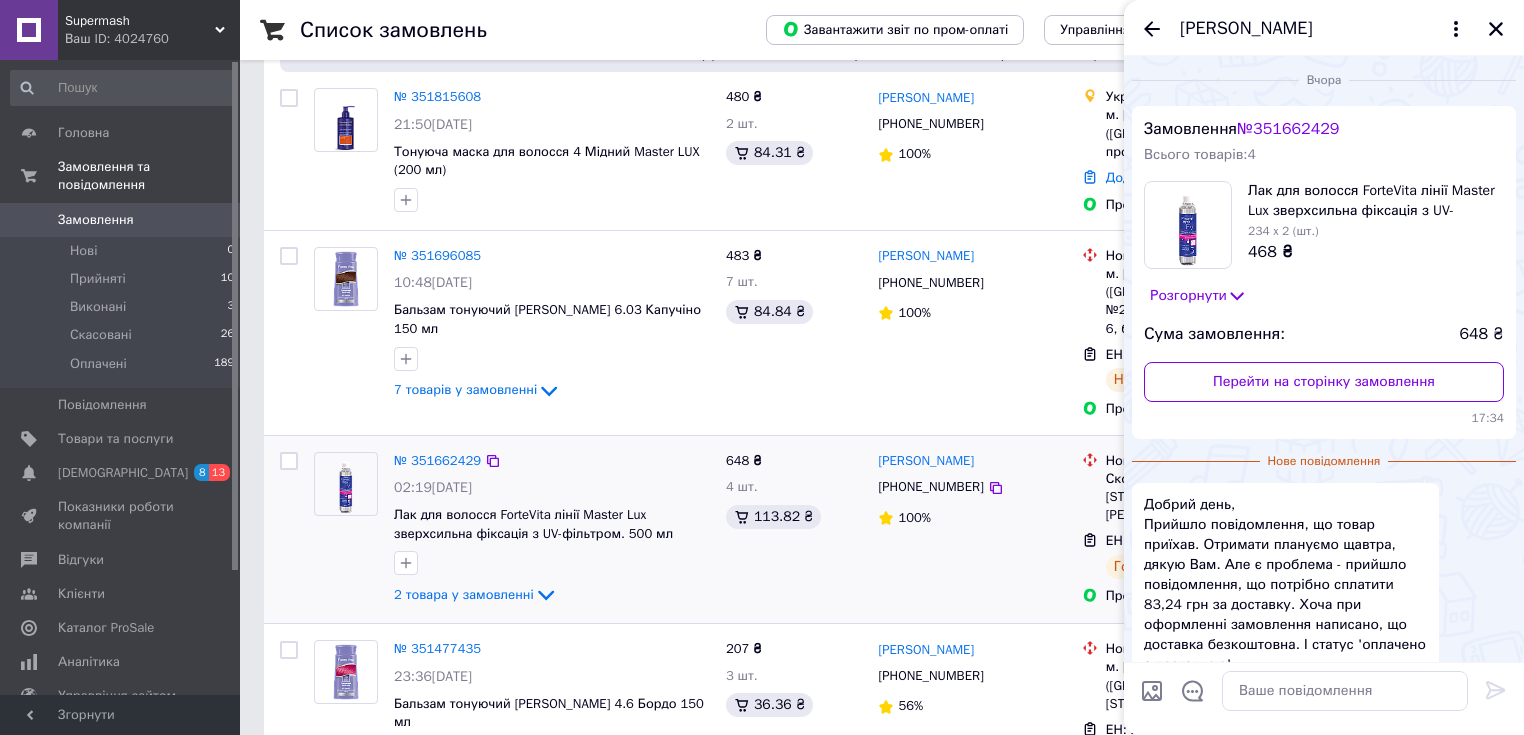 click on "648 ₴ 4 шт. 113.82 ₴" at bounding box center (794, 530) 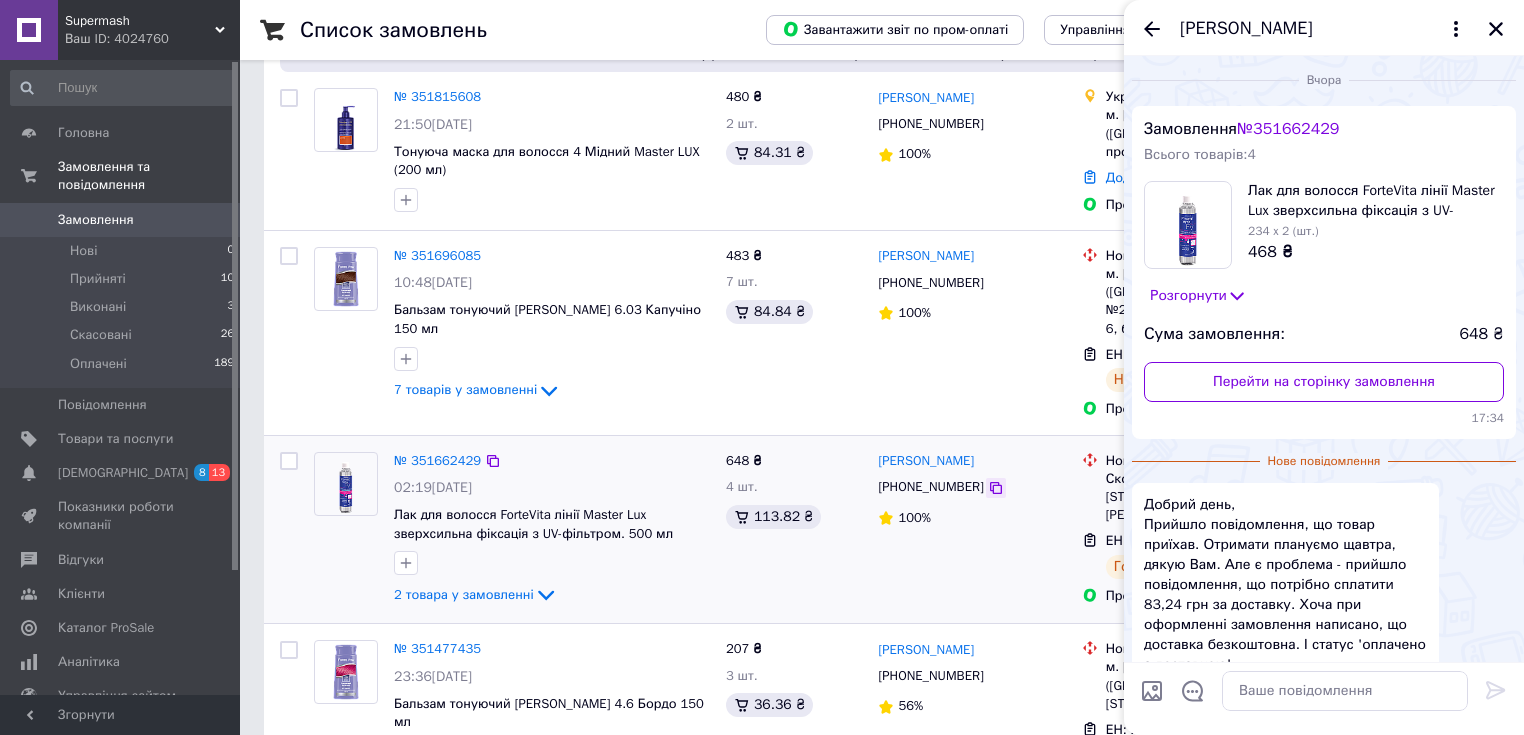 click 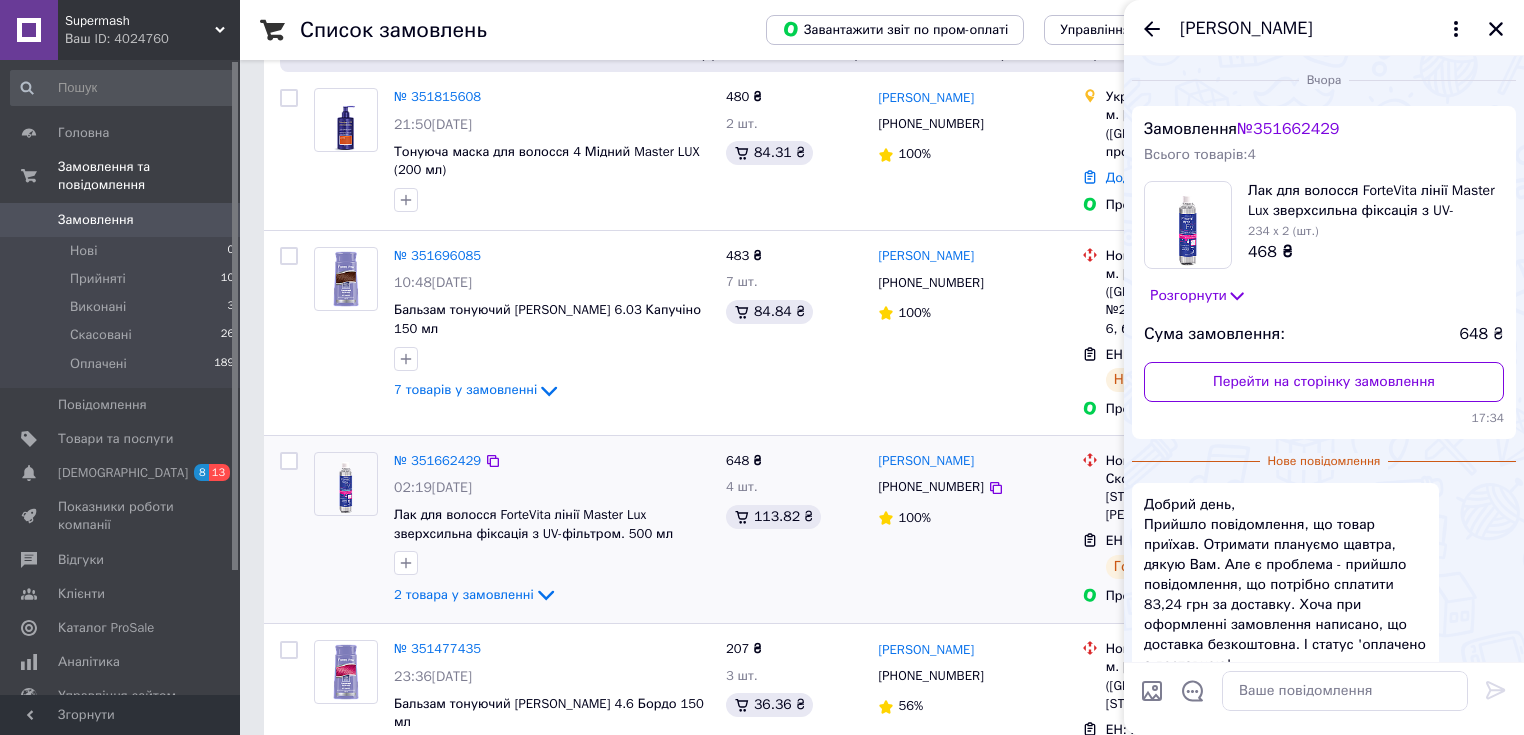click on "100%" at bounding box center [971, 518] 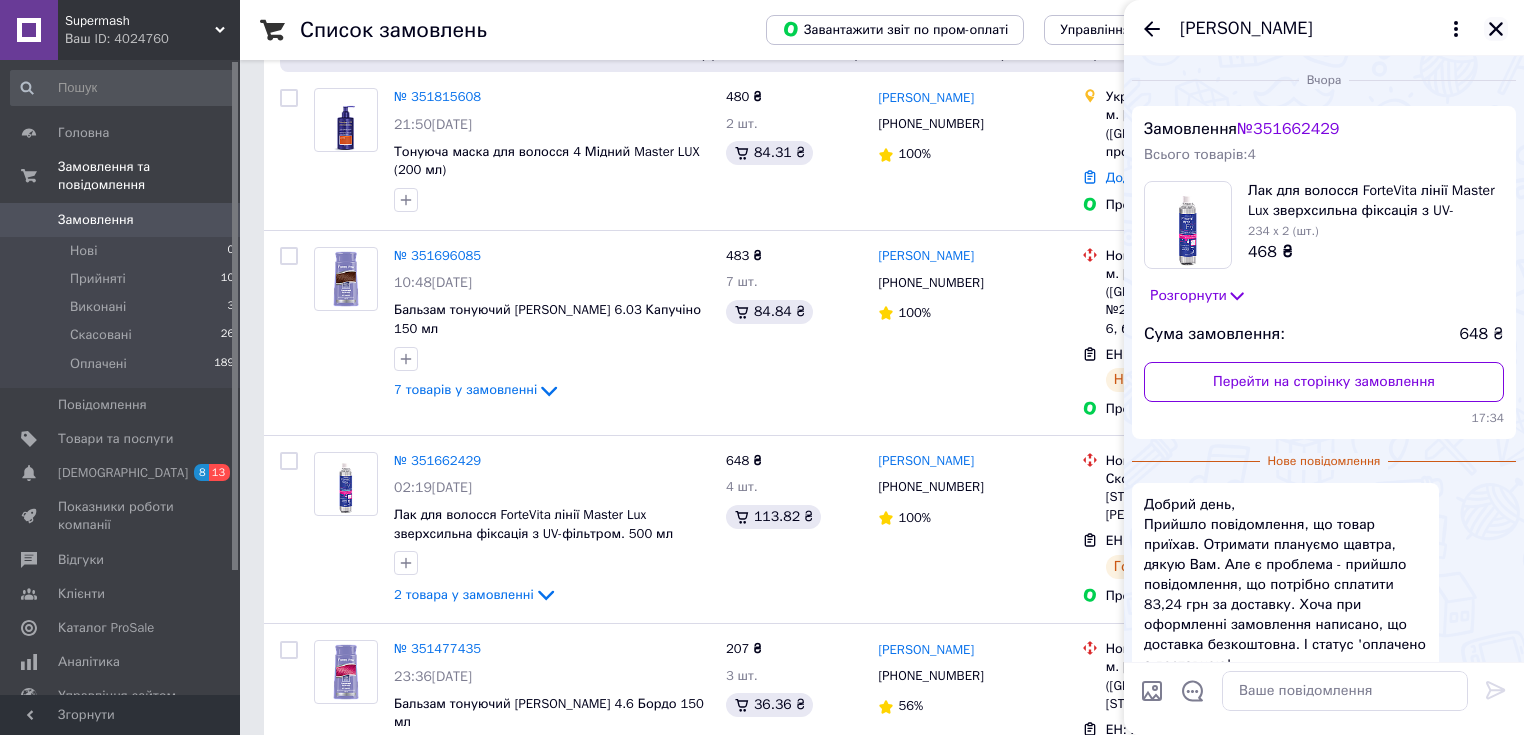 click 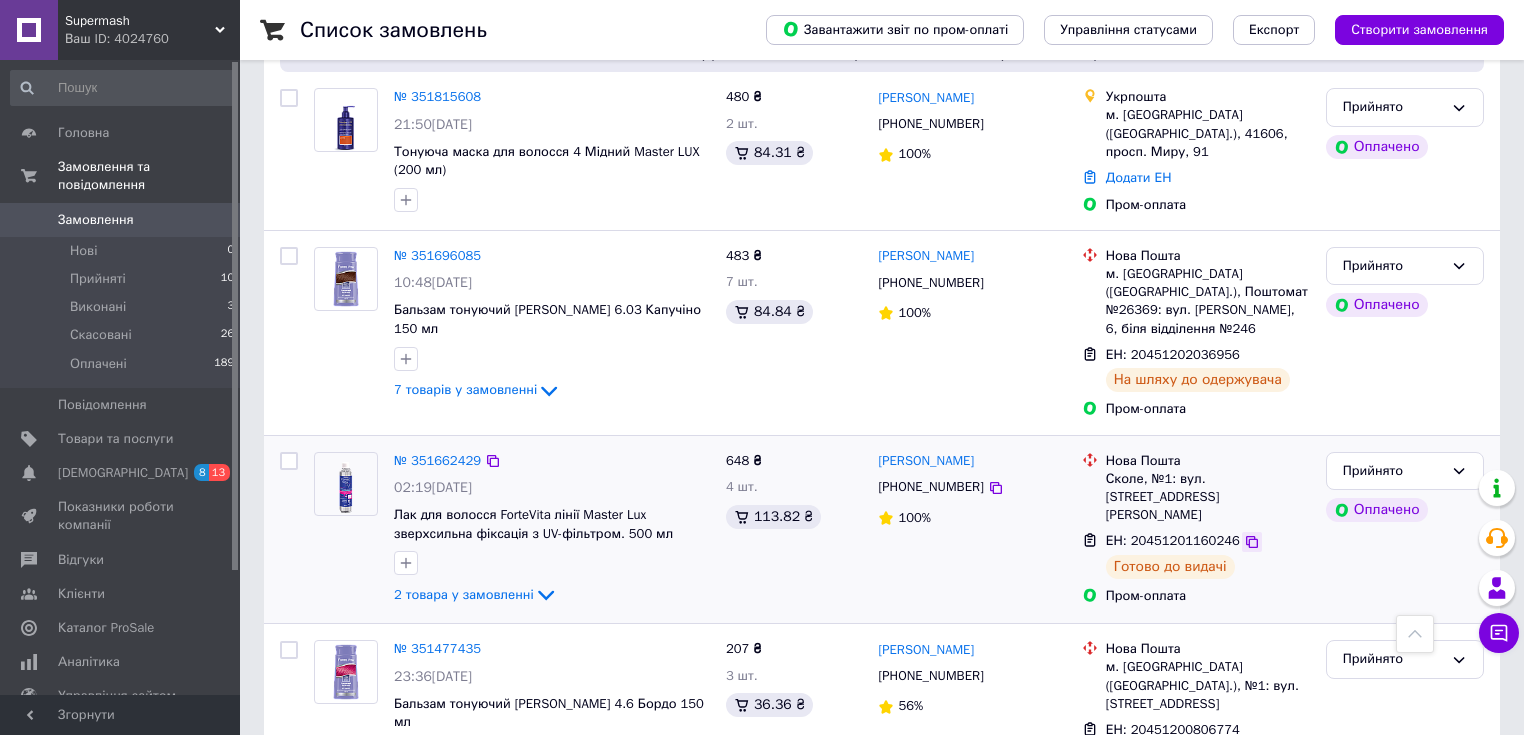 click 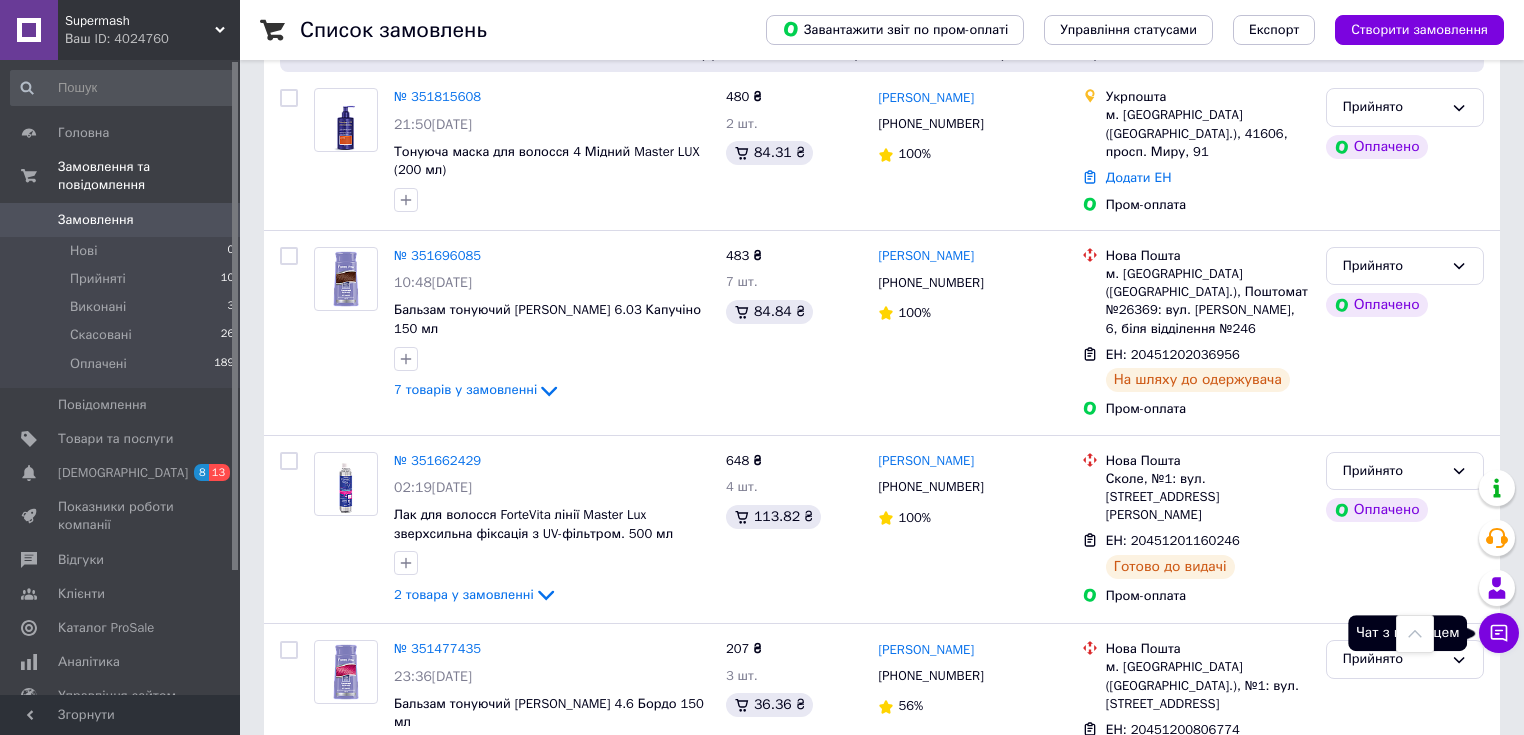click 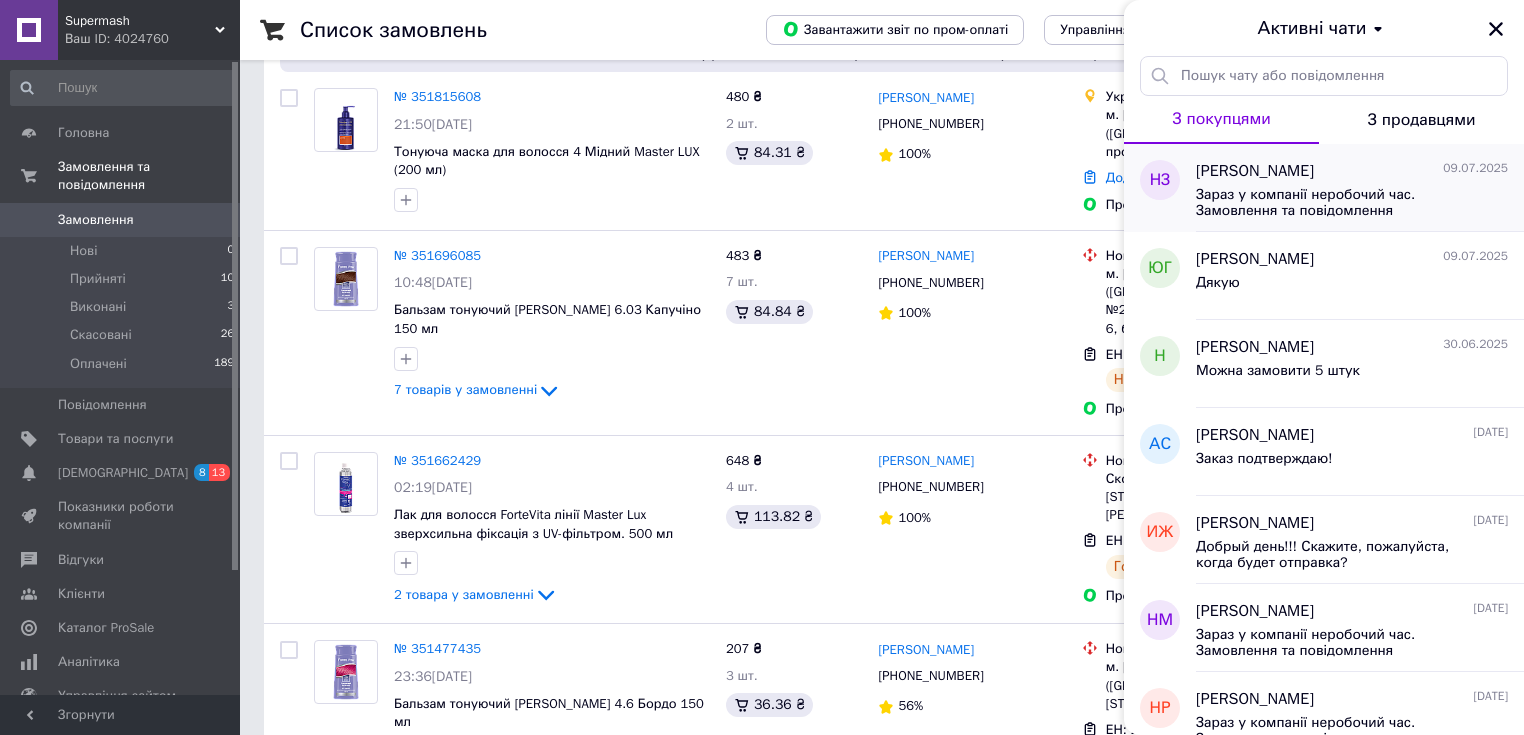click on "[PERSON_NAME]" at bounding box center [1255, 171] 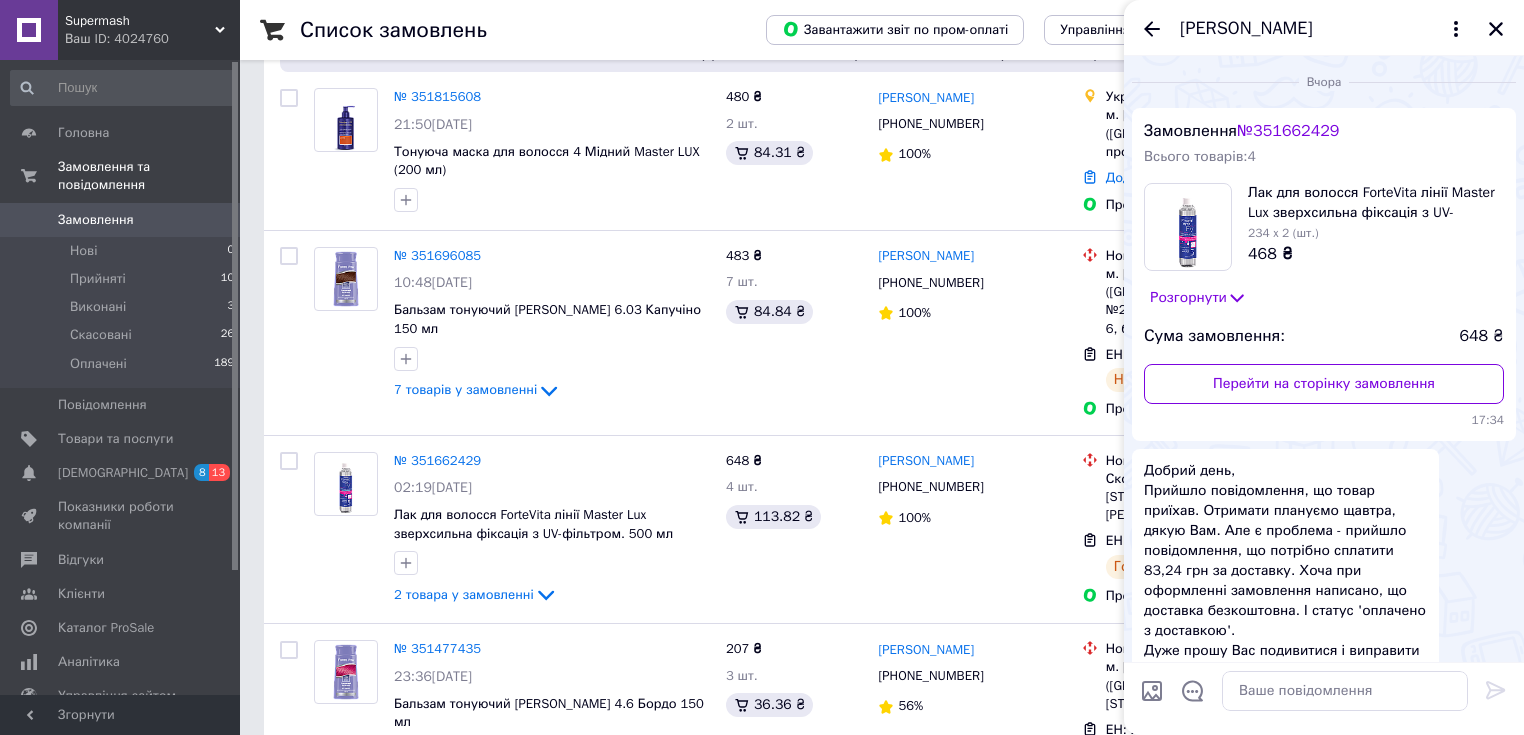 scroll, scrollTop: 286, scrollLeft: 0, axis: vertical 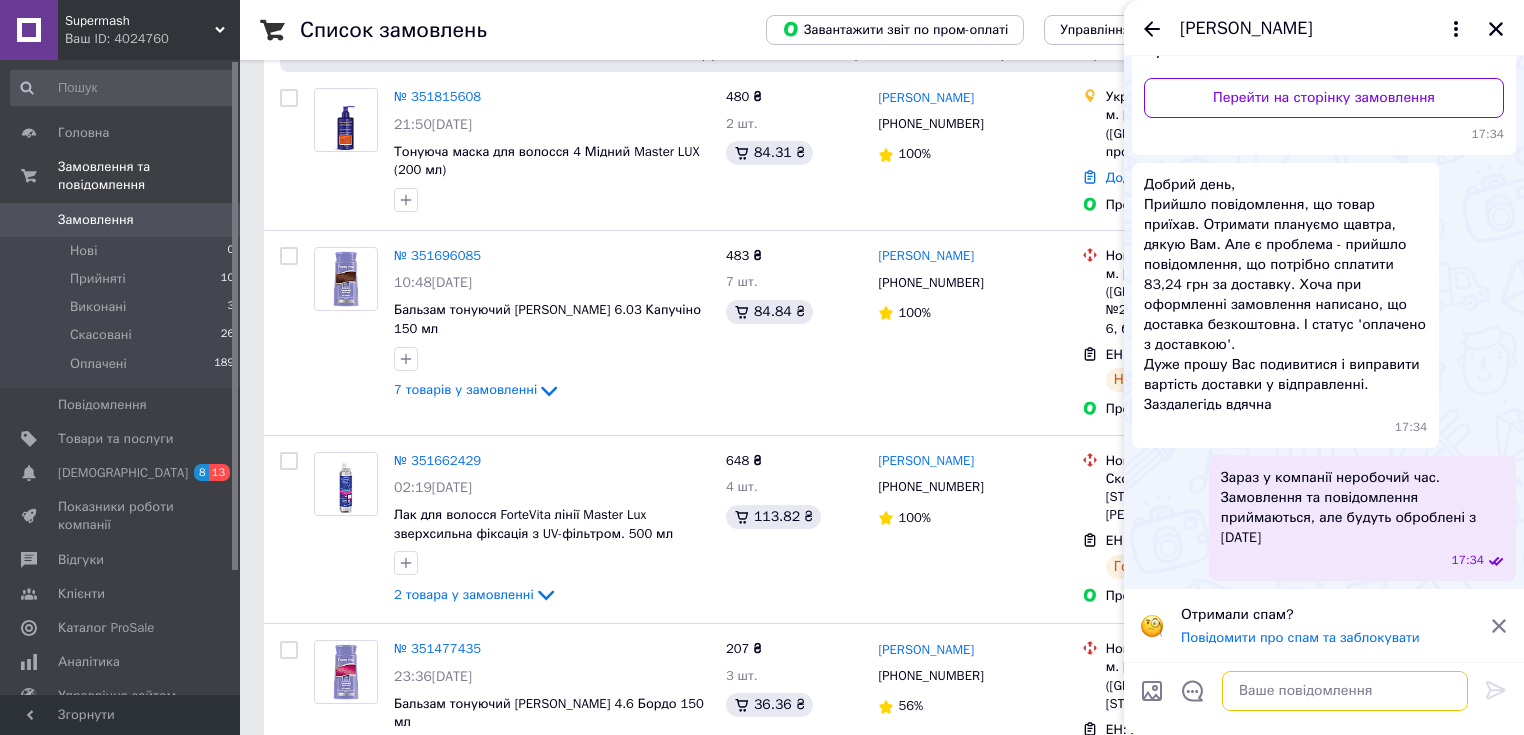 click at bounding box center (1345, 691) 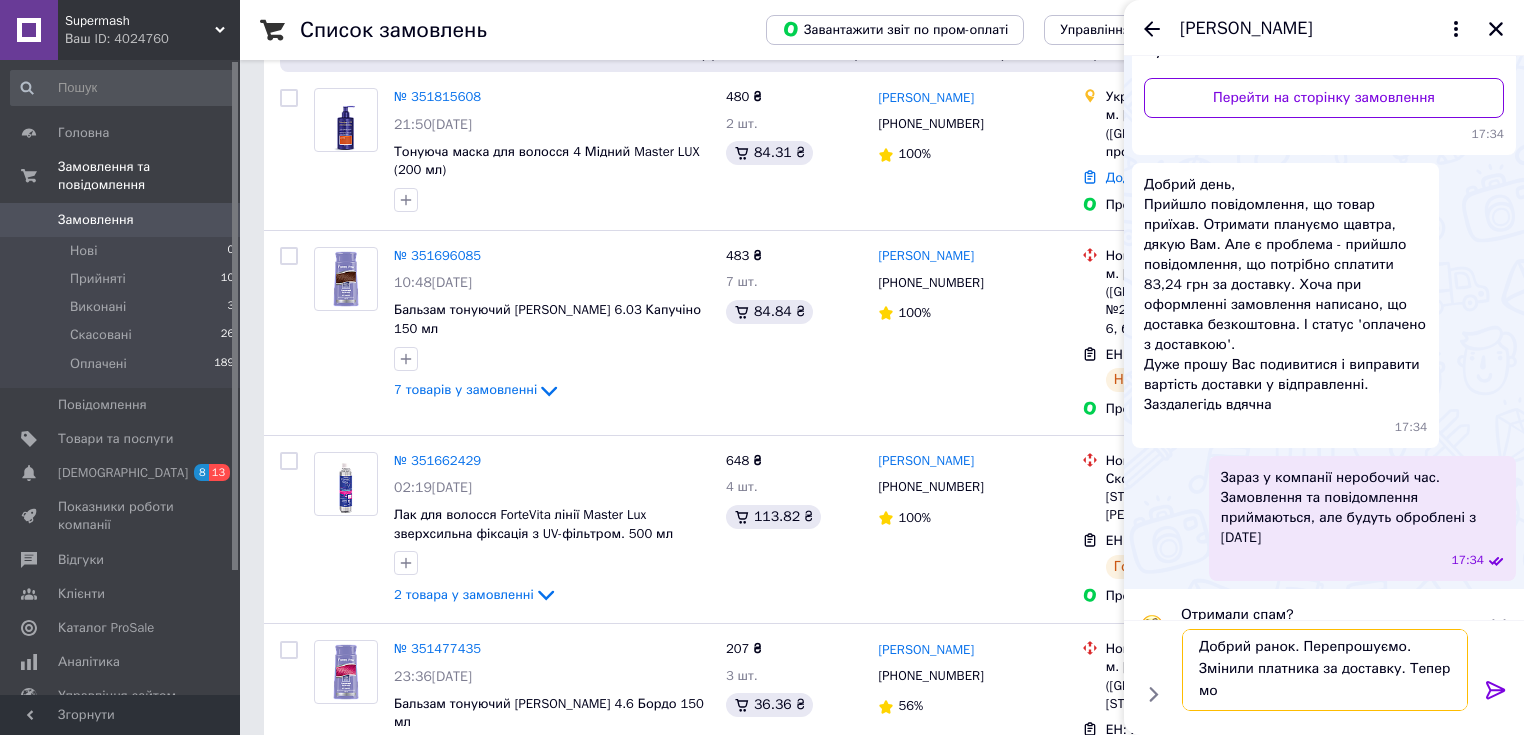 scroll, scrollTop: 1, scrollLeft: 0, axis: vertical 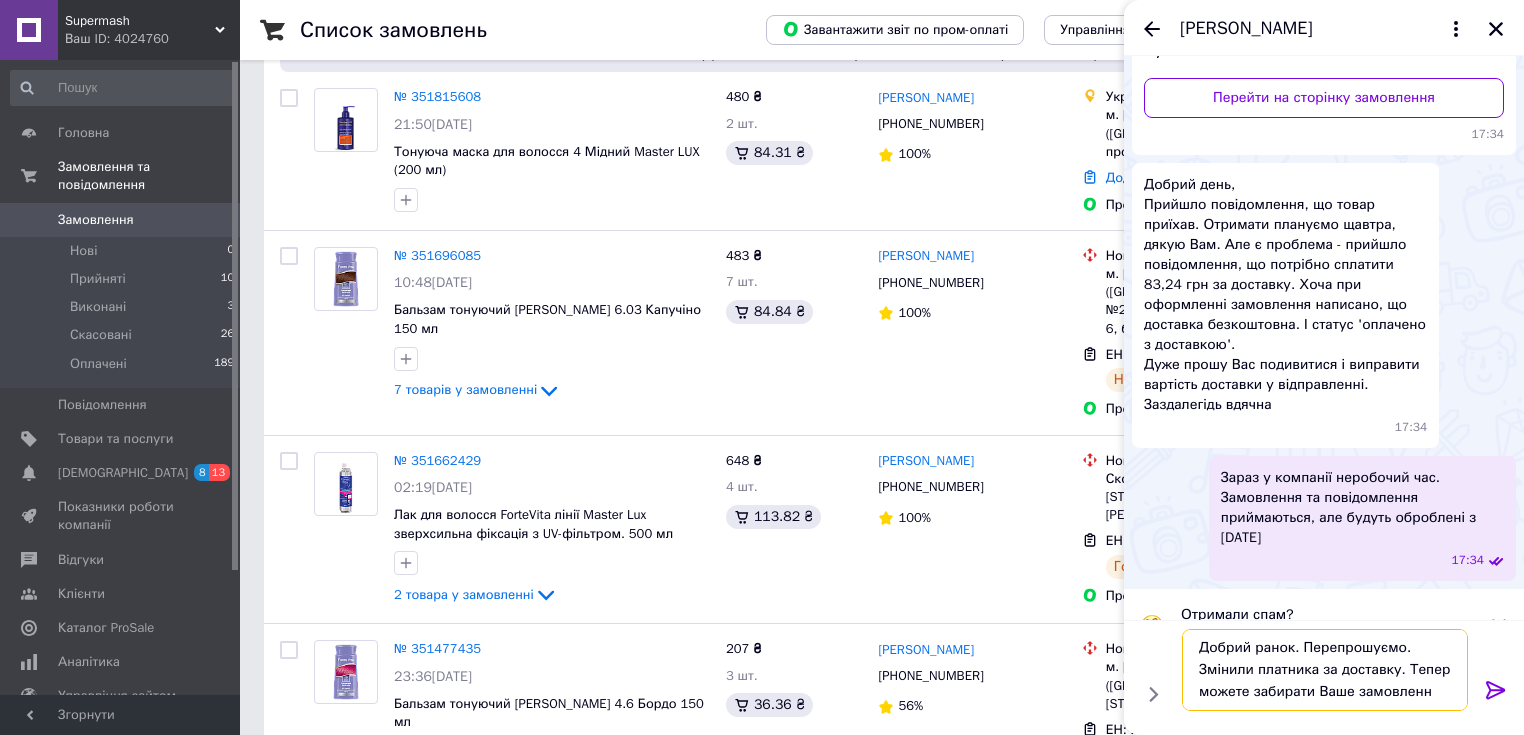 type on "Добрий ранок. Перепрошуємо. Змінили платника за доставку. Тепер можете забирати Ваше замовлення" 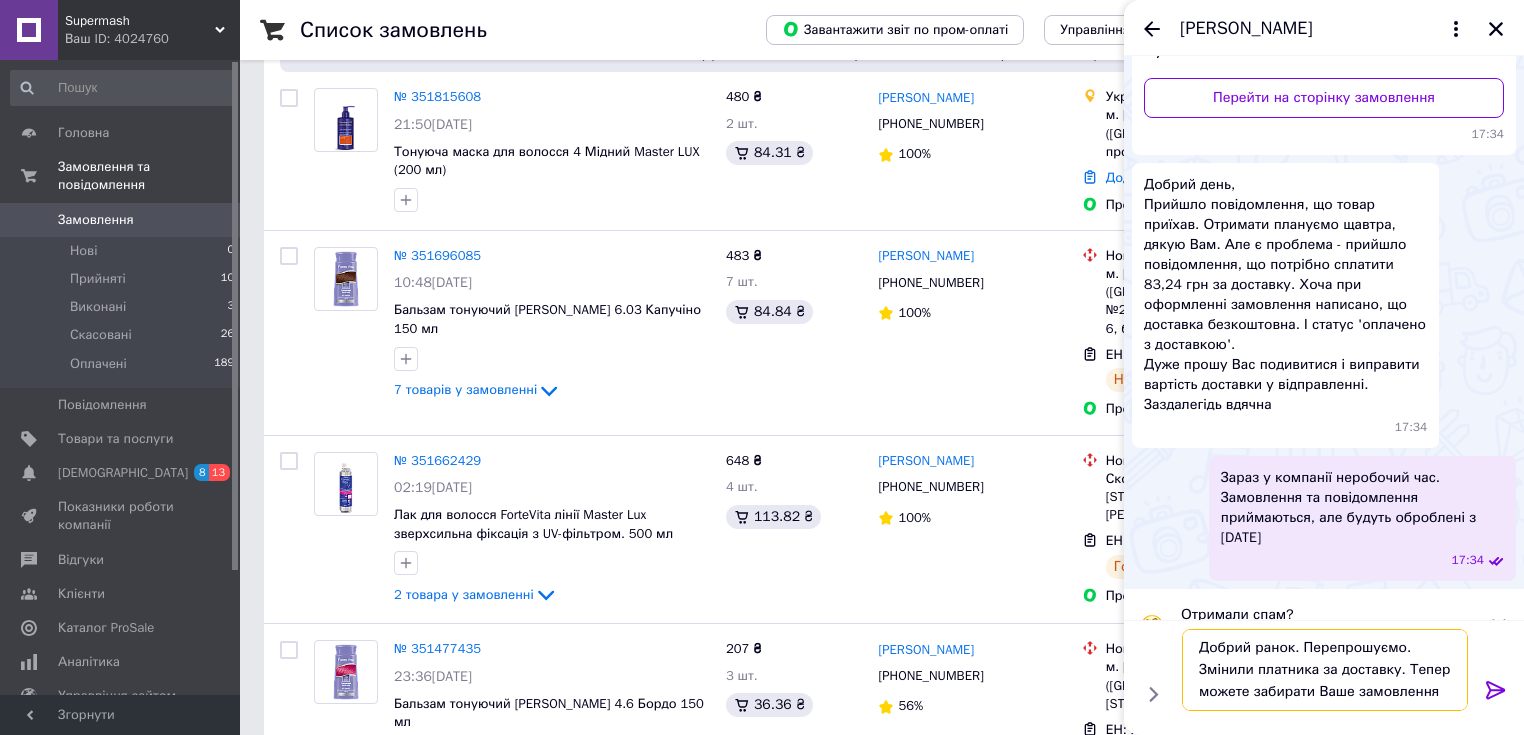 type 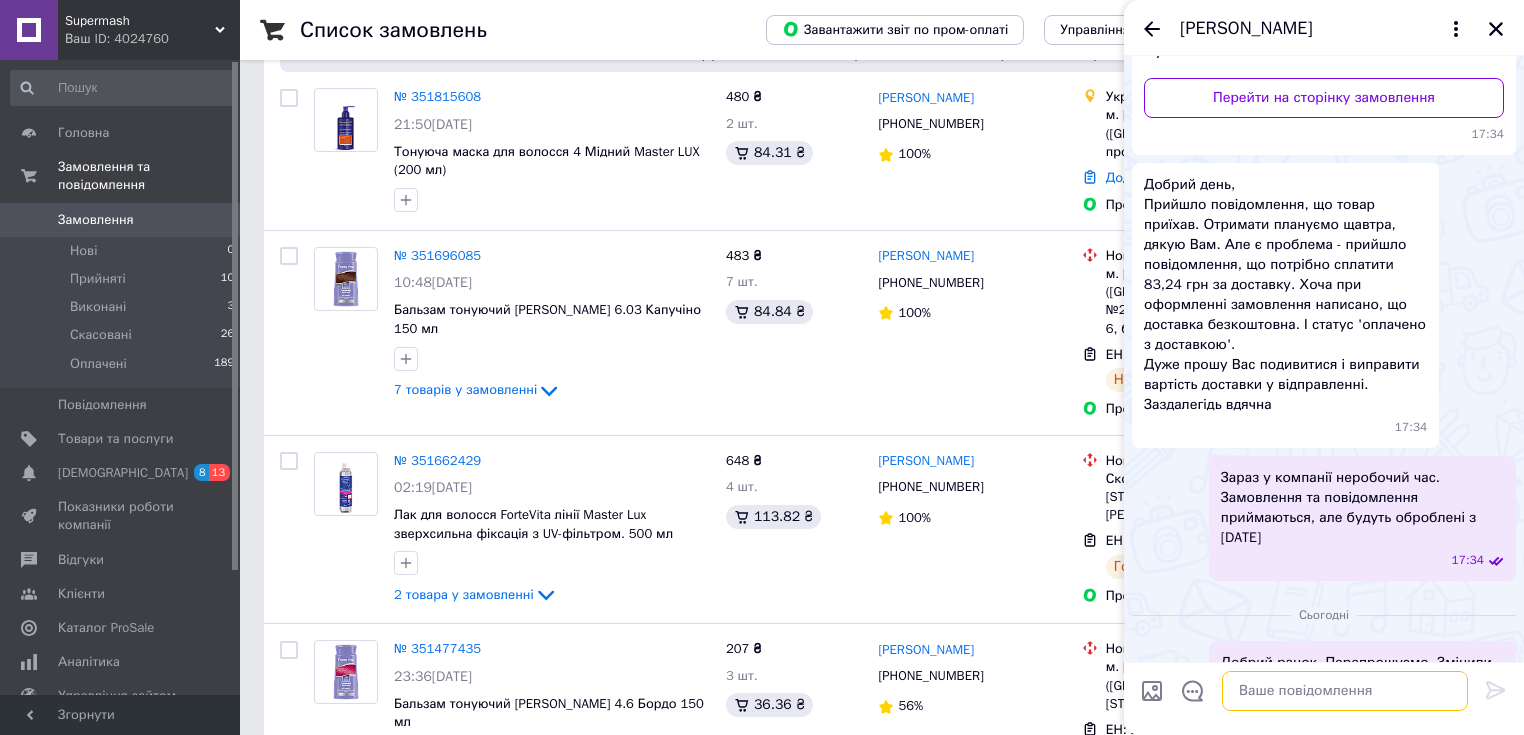 scroll, scrollTop: 0, scrollLeft: 0, axis: both 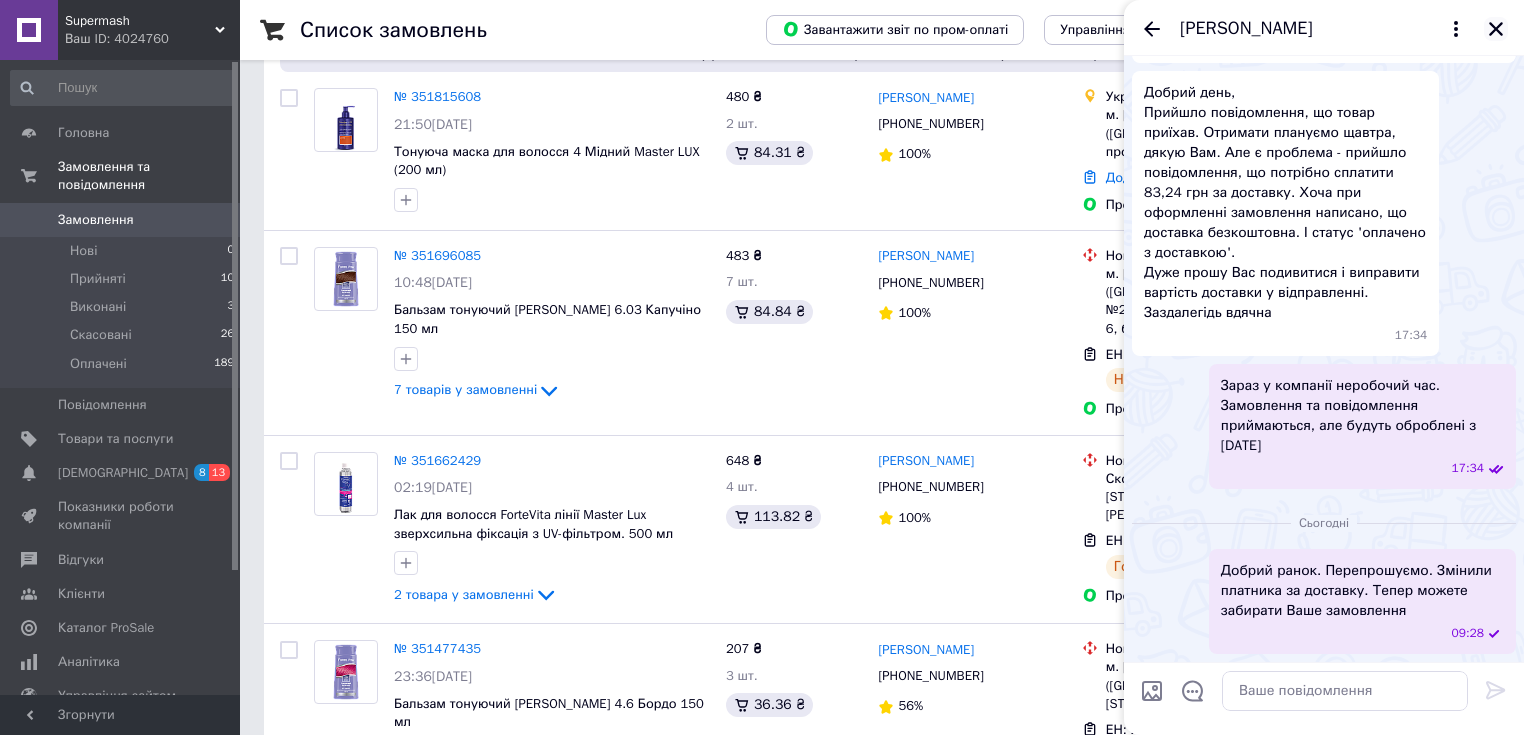 click at bounding box center [1496, 29] 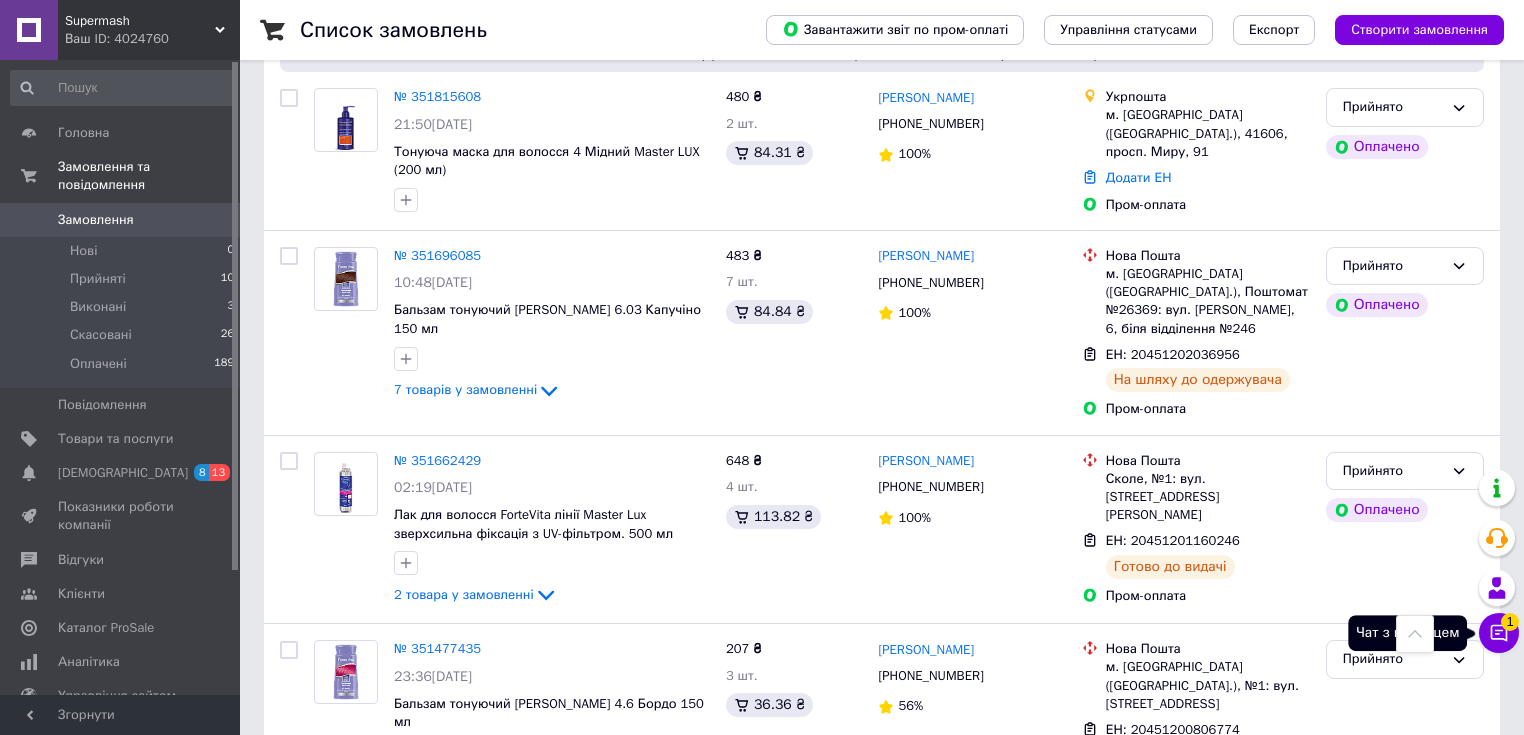 click 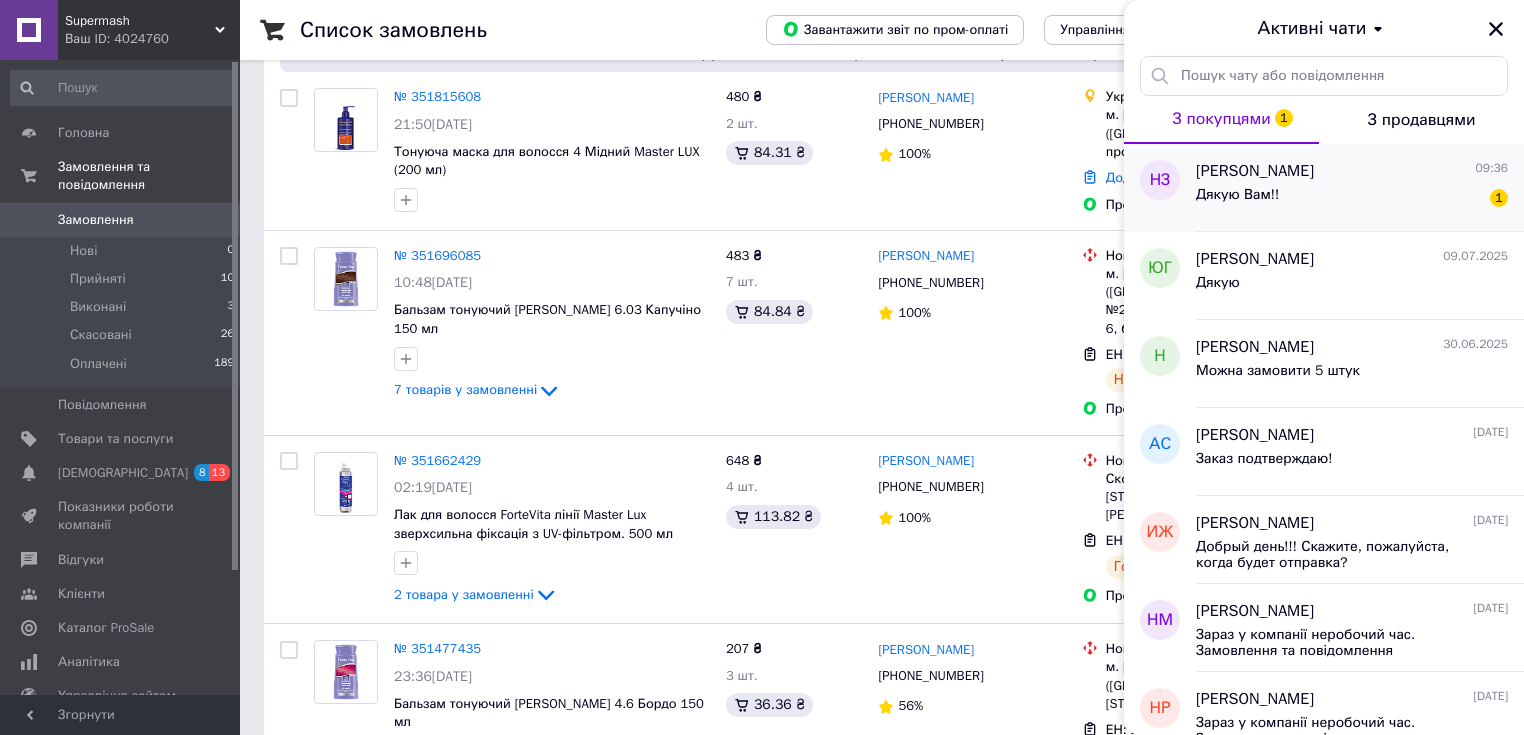 click on "Дякую Вам!!" at bounding box center [1237, 195] 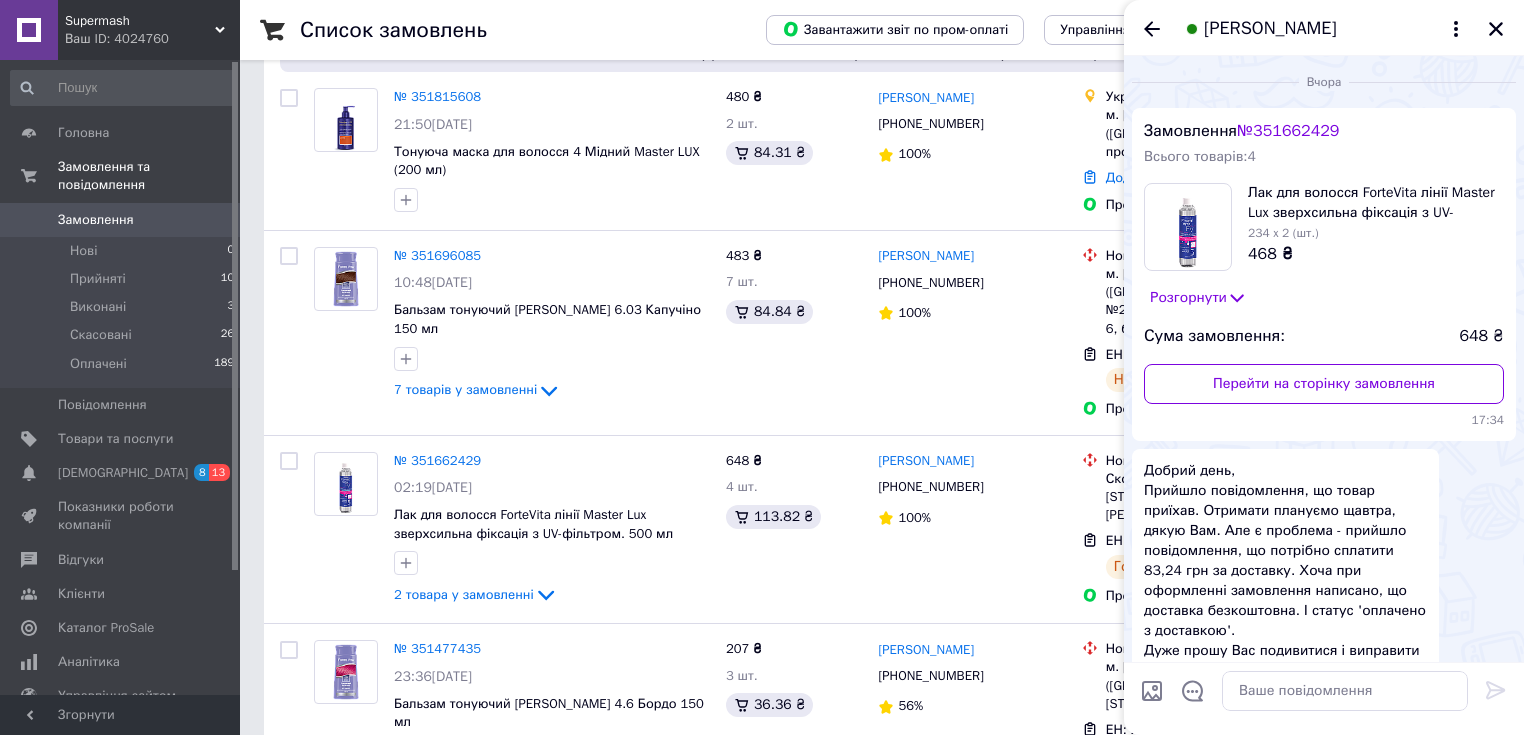 scroll, scrollTop: 468, scrollLeft: 0, axis: vertical 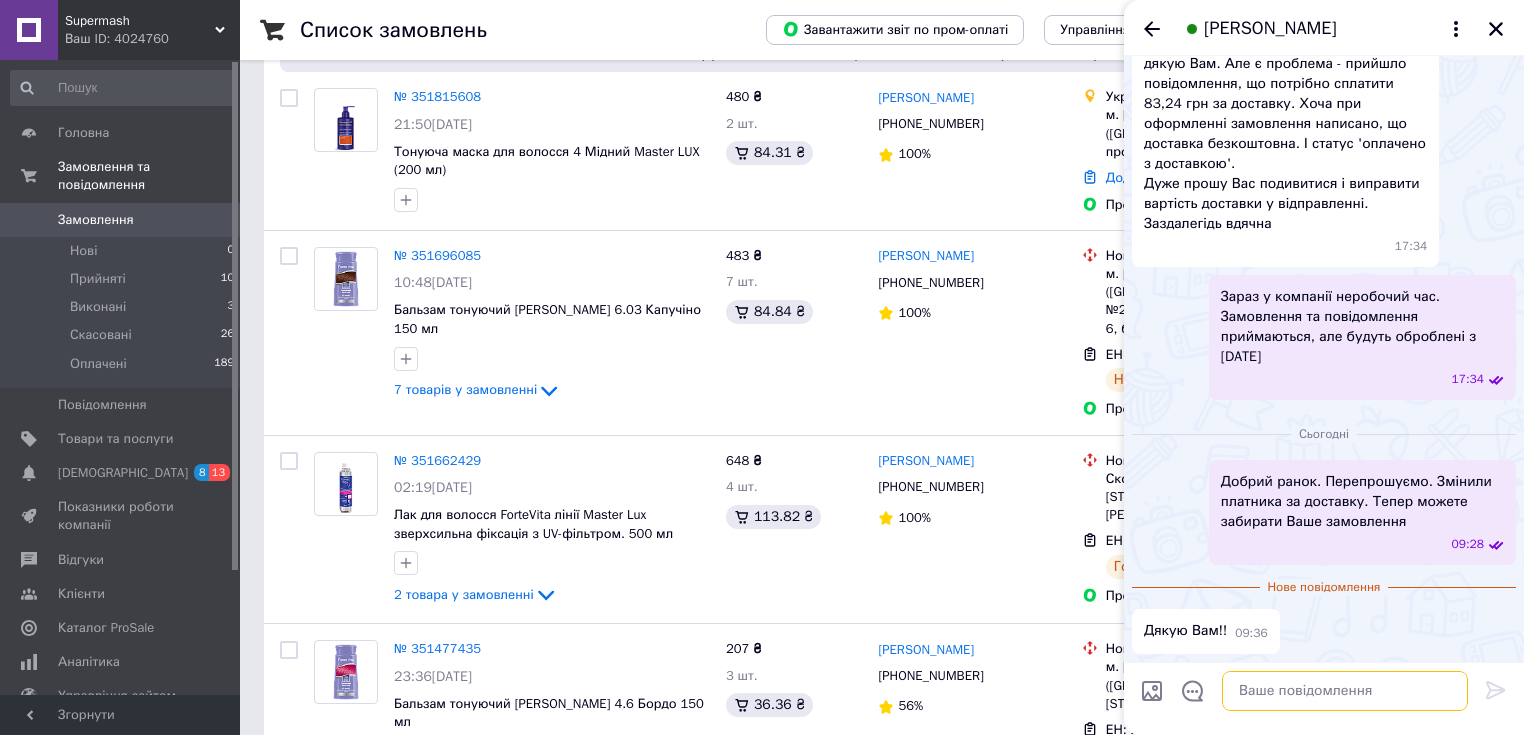 click at bounding box center (1345, 691) 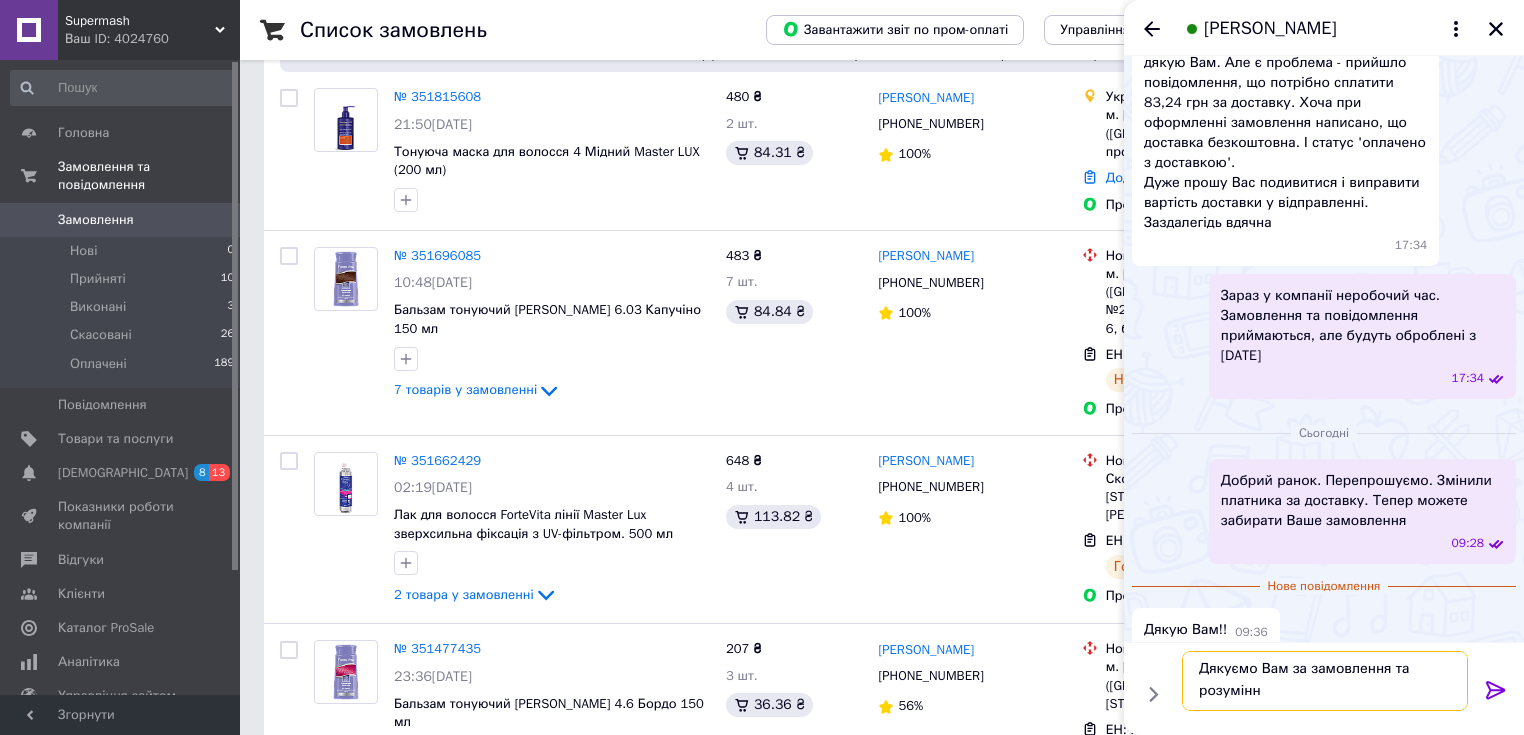 scroll, scrollTop: 1, scrollLeft: 0, axis: vertical 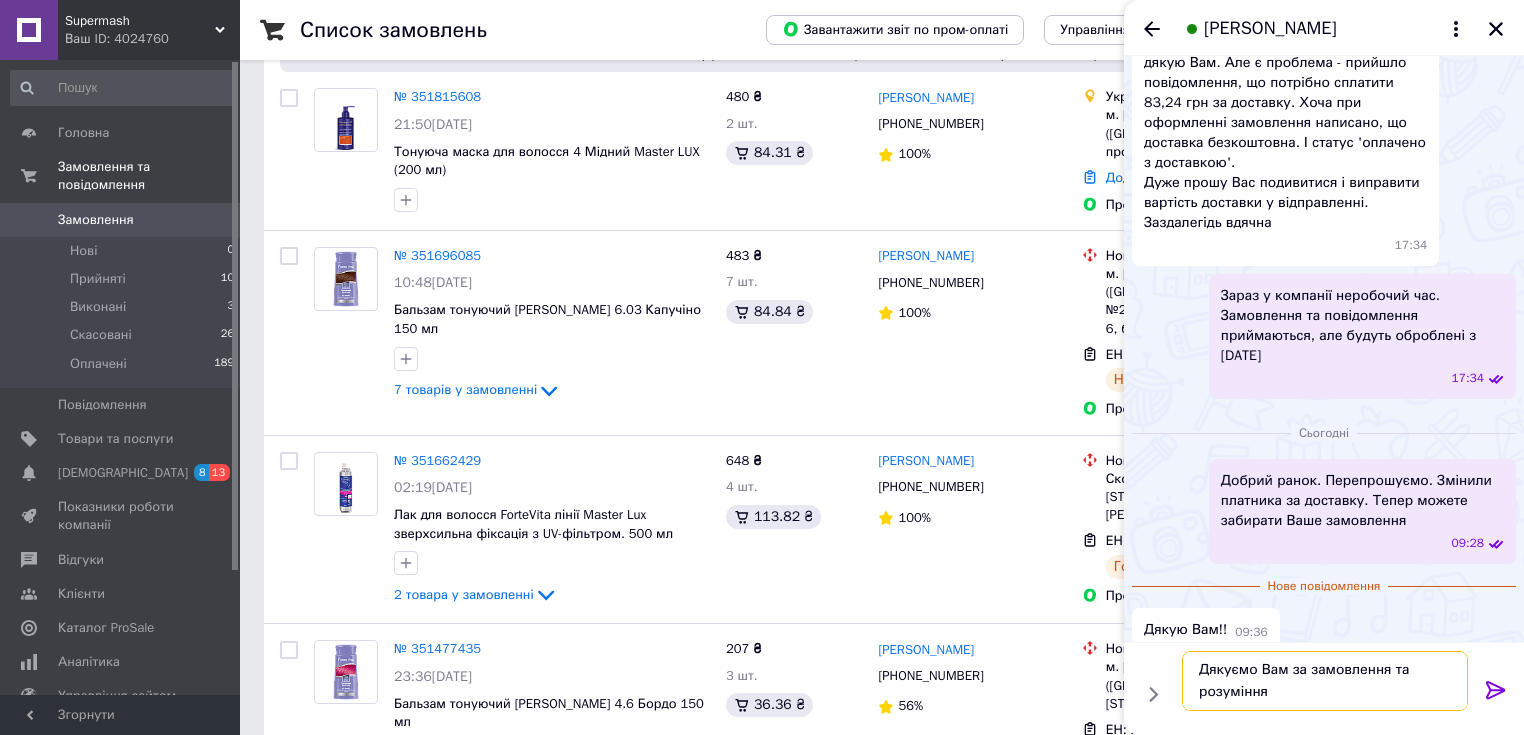 type on "Дякуємо Вам за замовлення та розуміння!" 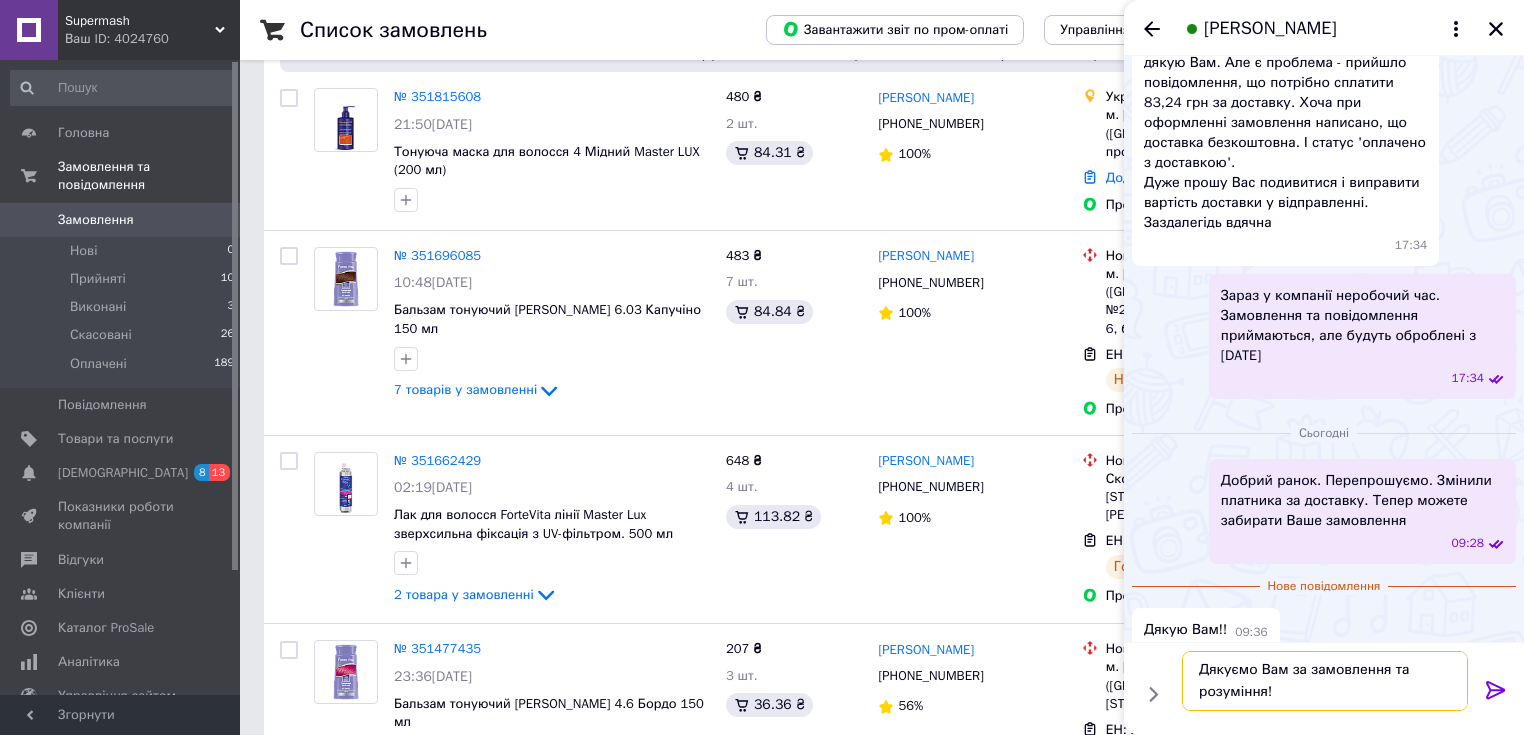 type 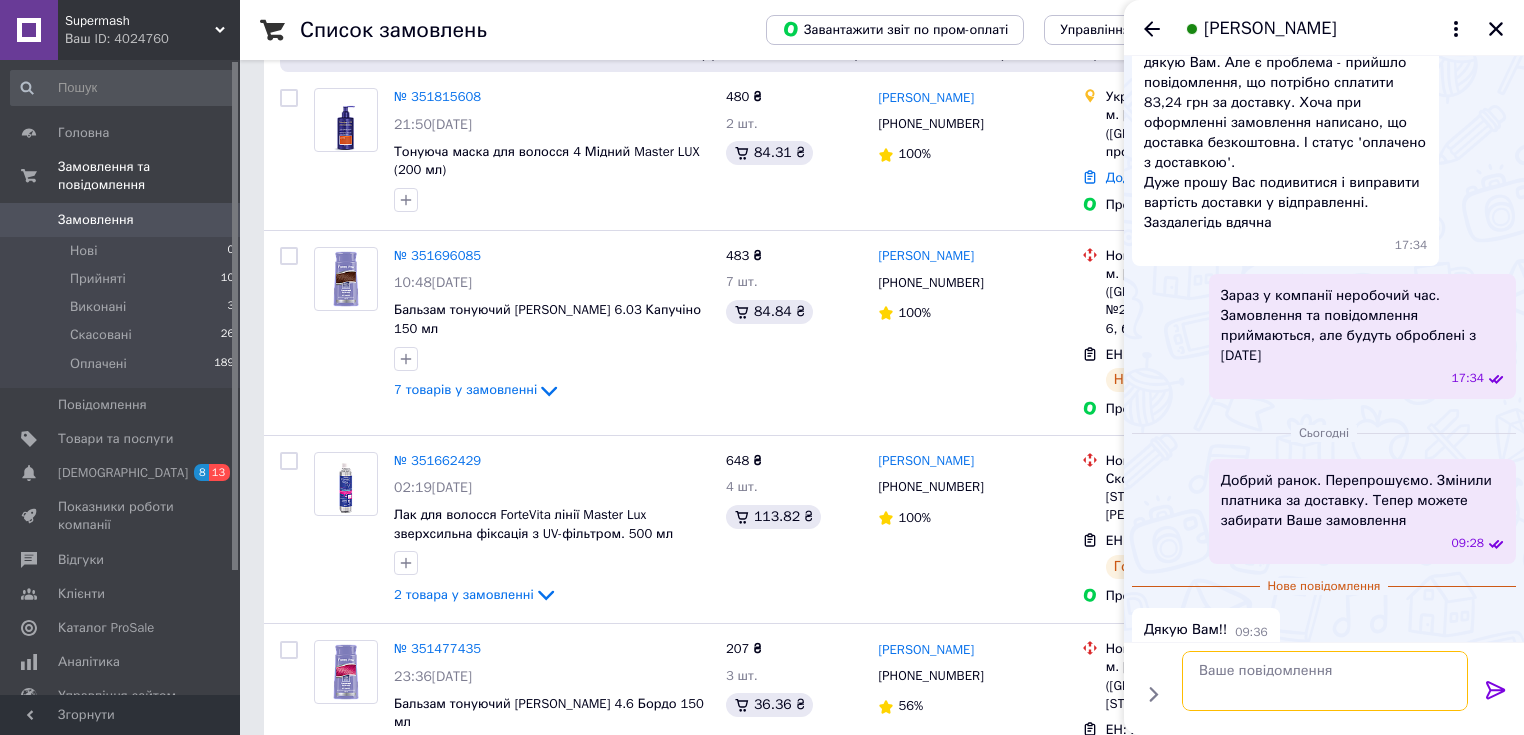 scroll, scrollTop: 0, scrollLeft: 0, axis: both 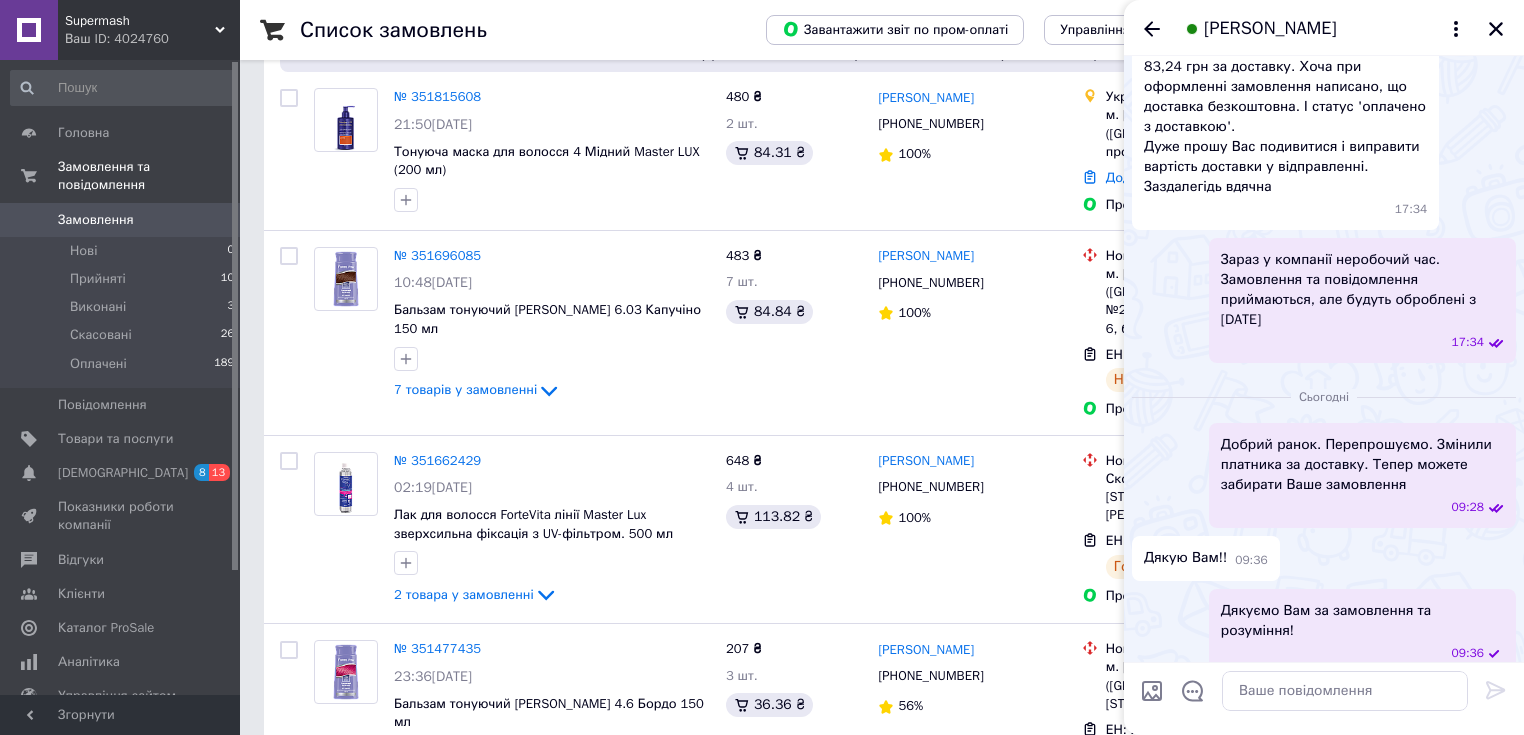 click on "Замовлення" at bounding box center (121, 220) 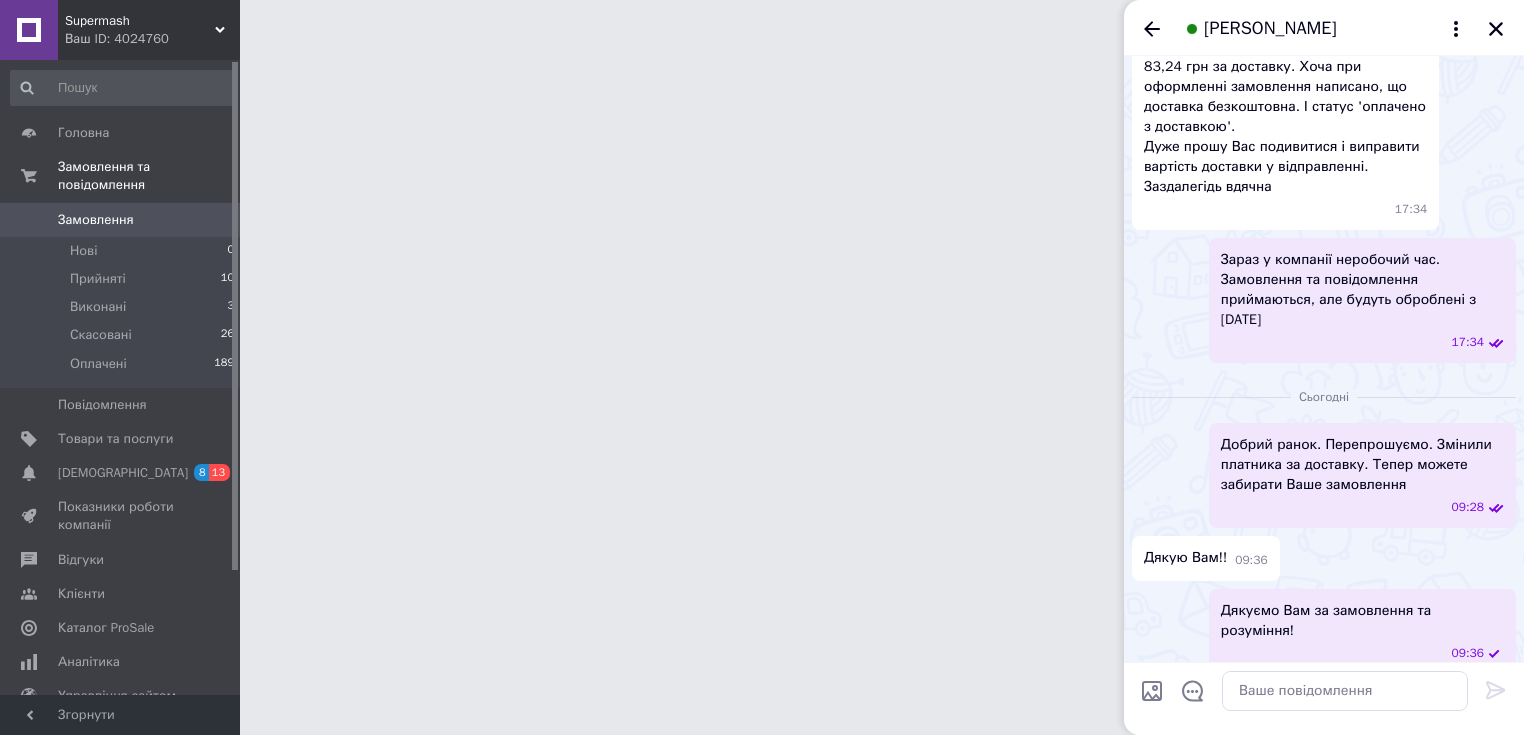 scroll, scrollTop: 0, scrollLeft: 0, axis: both 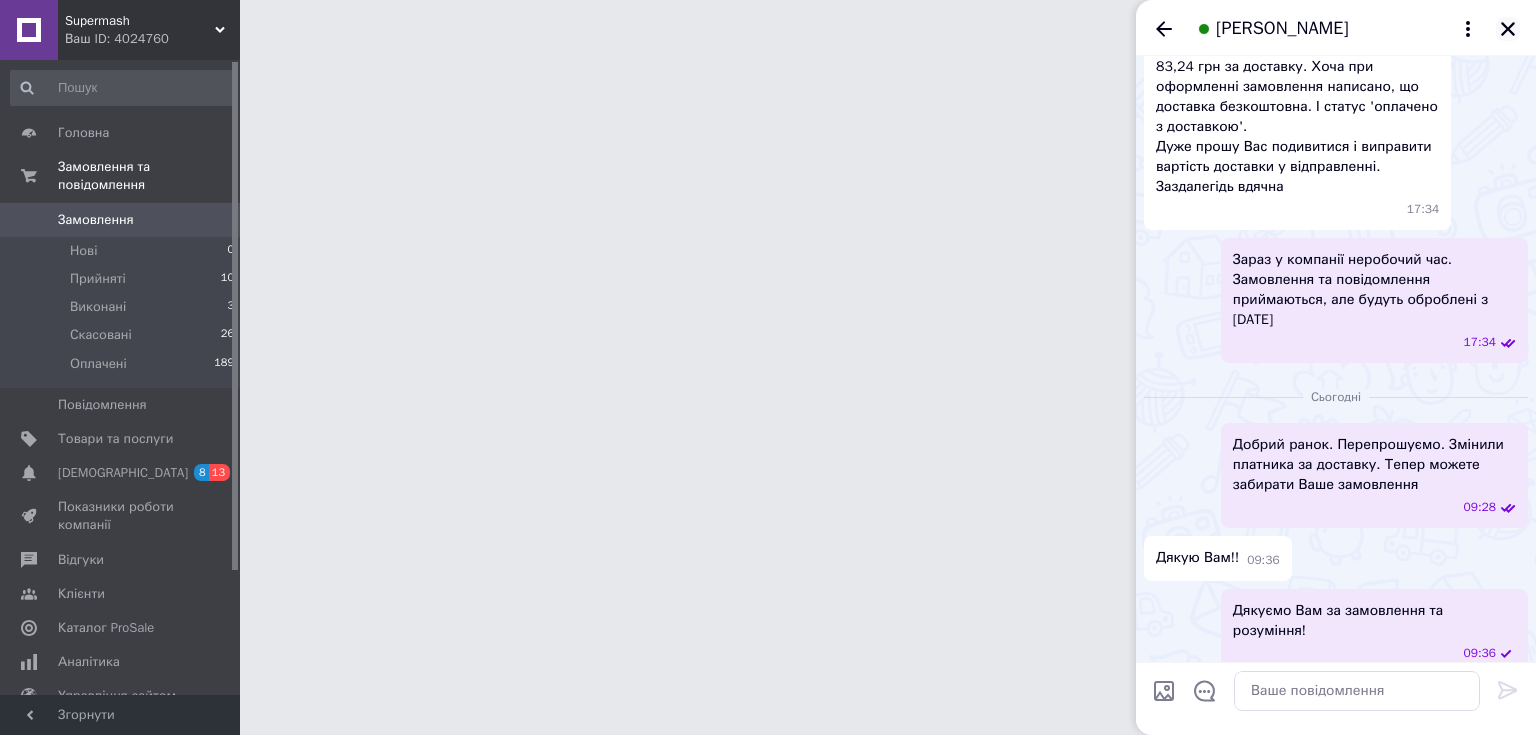 click on "[PERSON_NAME]" at bounding box center [1336, 28] 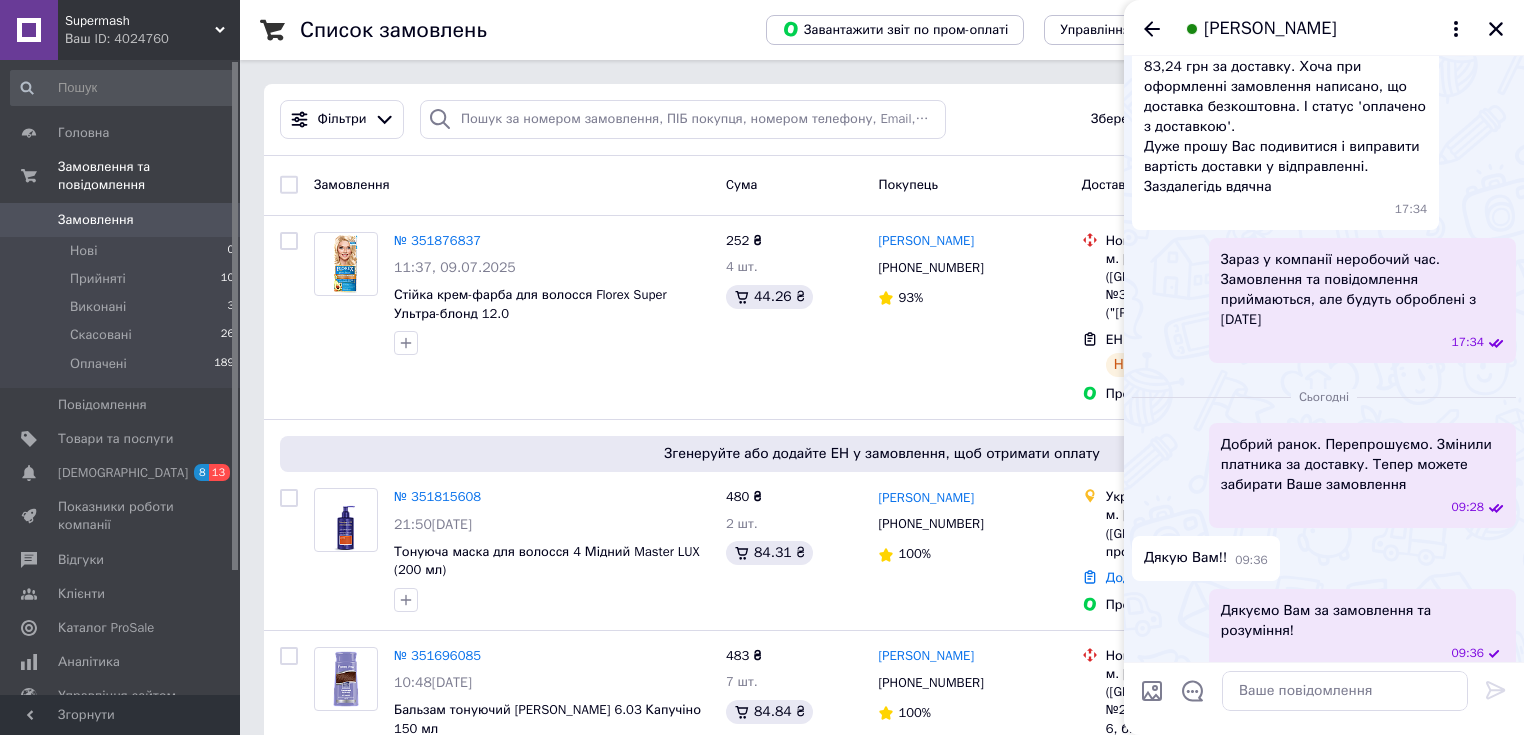 click on "[PERSON_NAME]" at bounding box center [1324, 28] 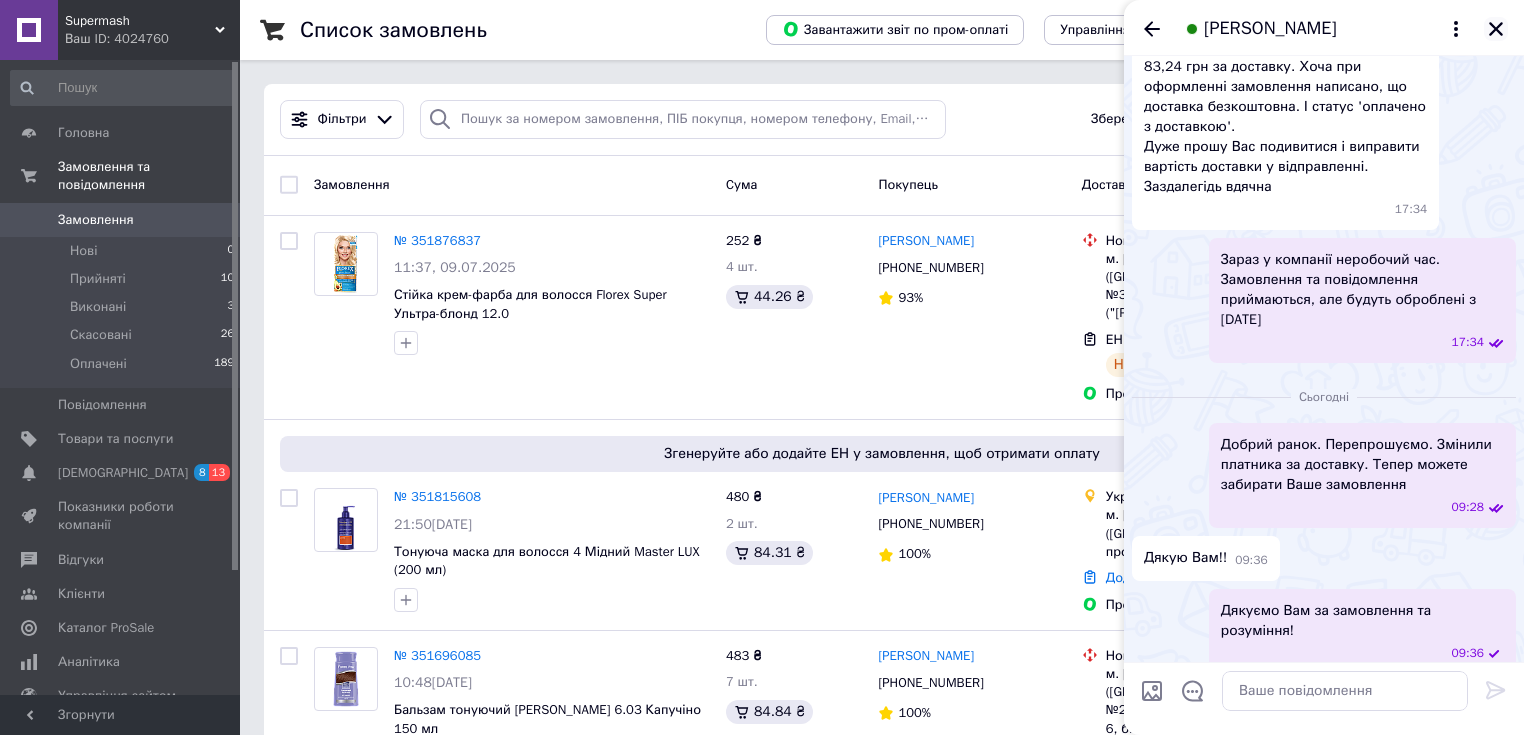 click 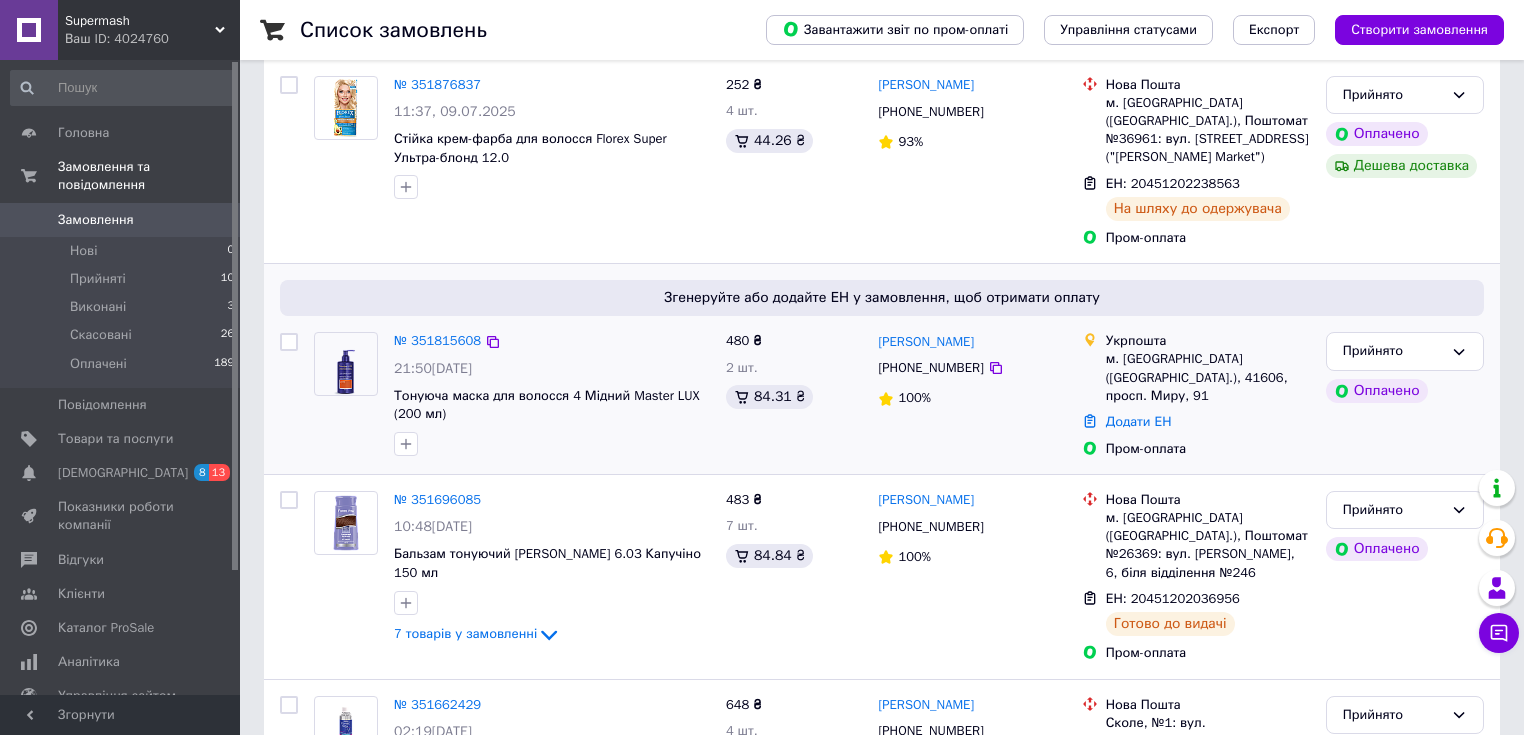 scroll, scrollTop: 160, scrollLeft: 0, axis: vertical 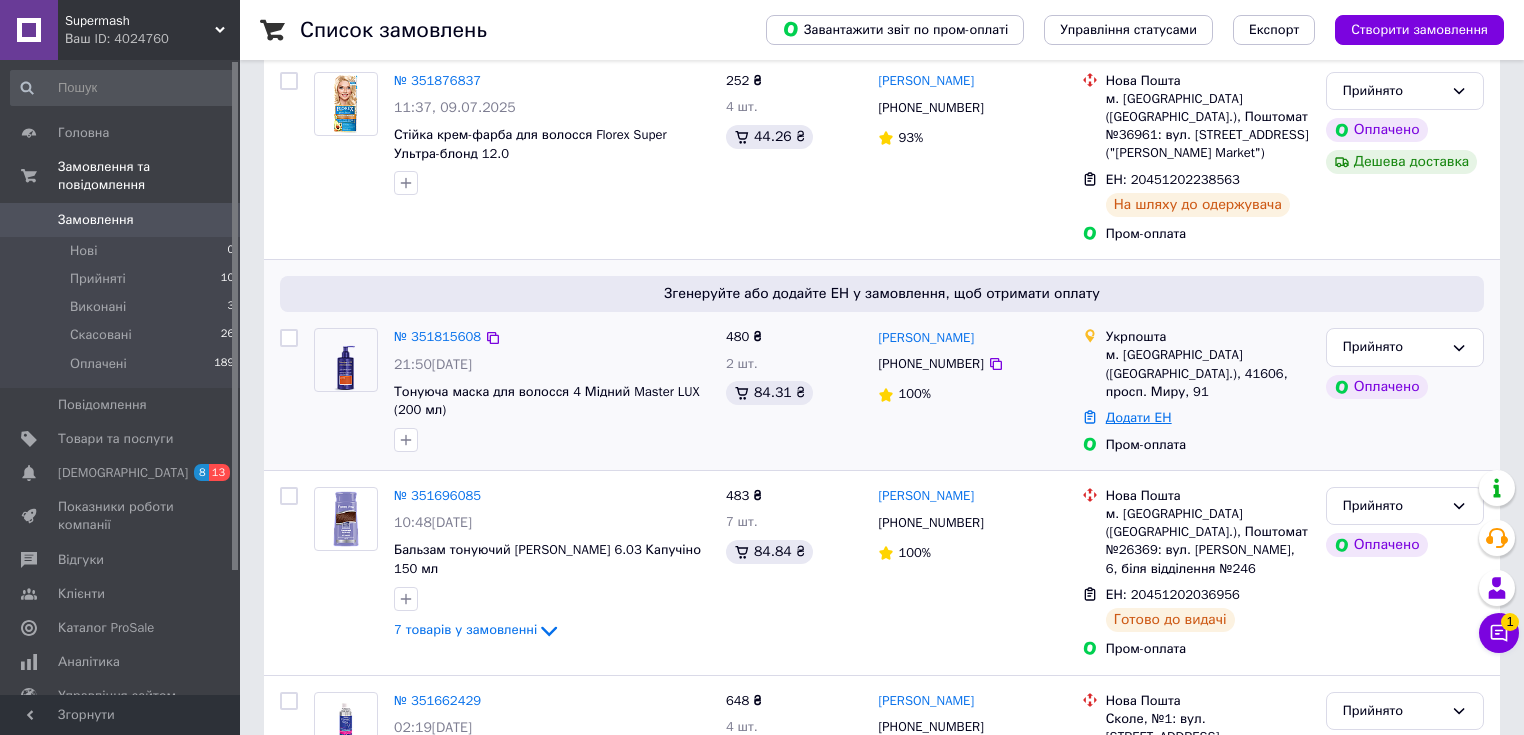 click on "Додати ЕН" at bounding box center [1139, 417] 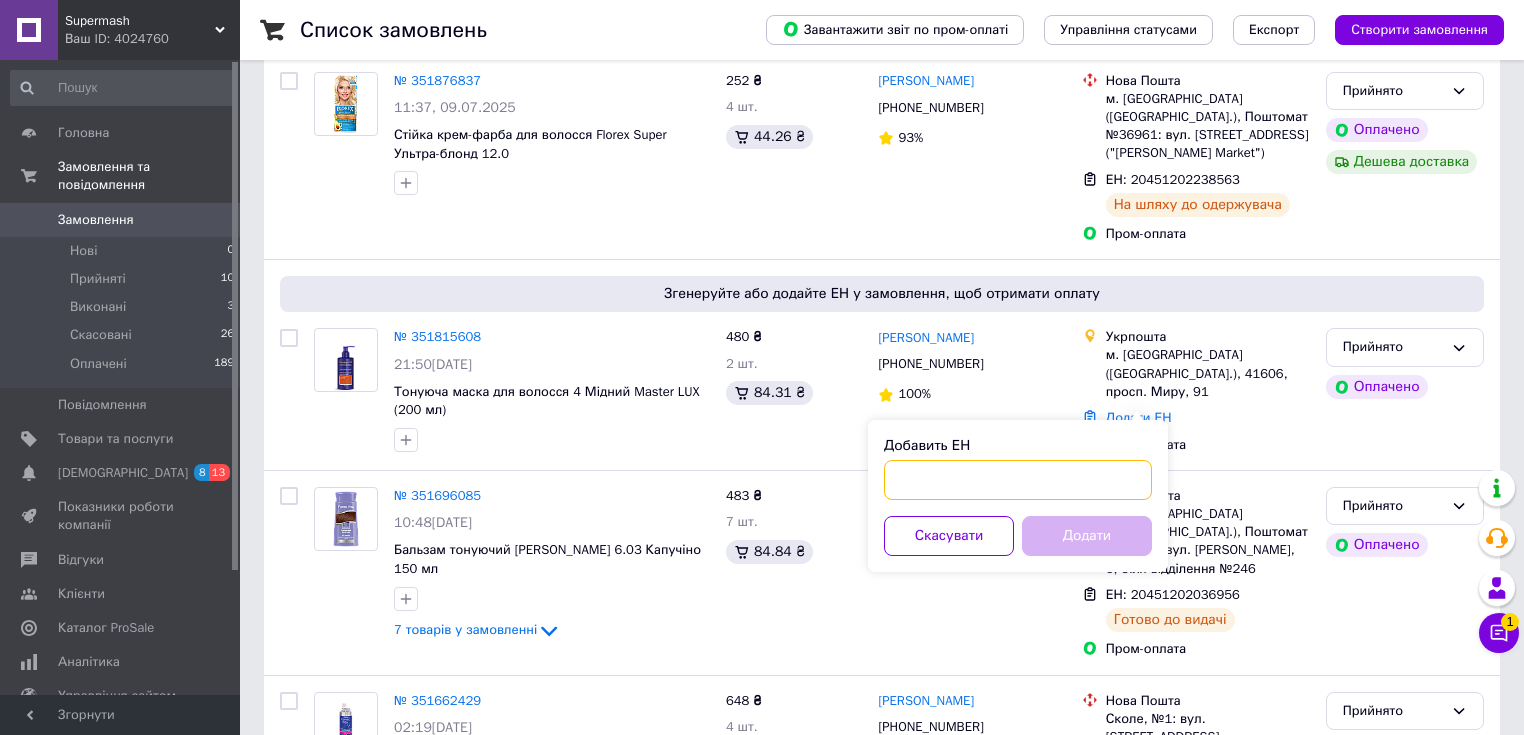 click on "Добавить ЕН" at bounding box center (1018, 480) 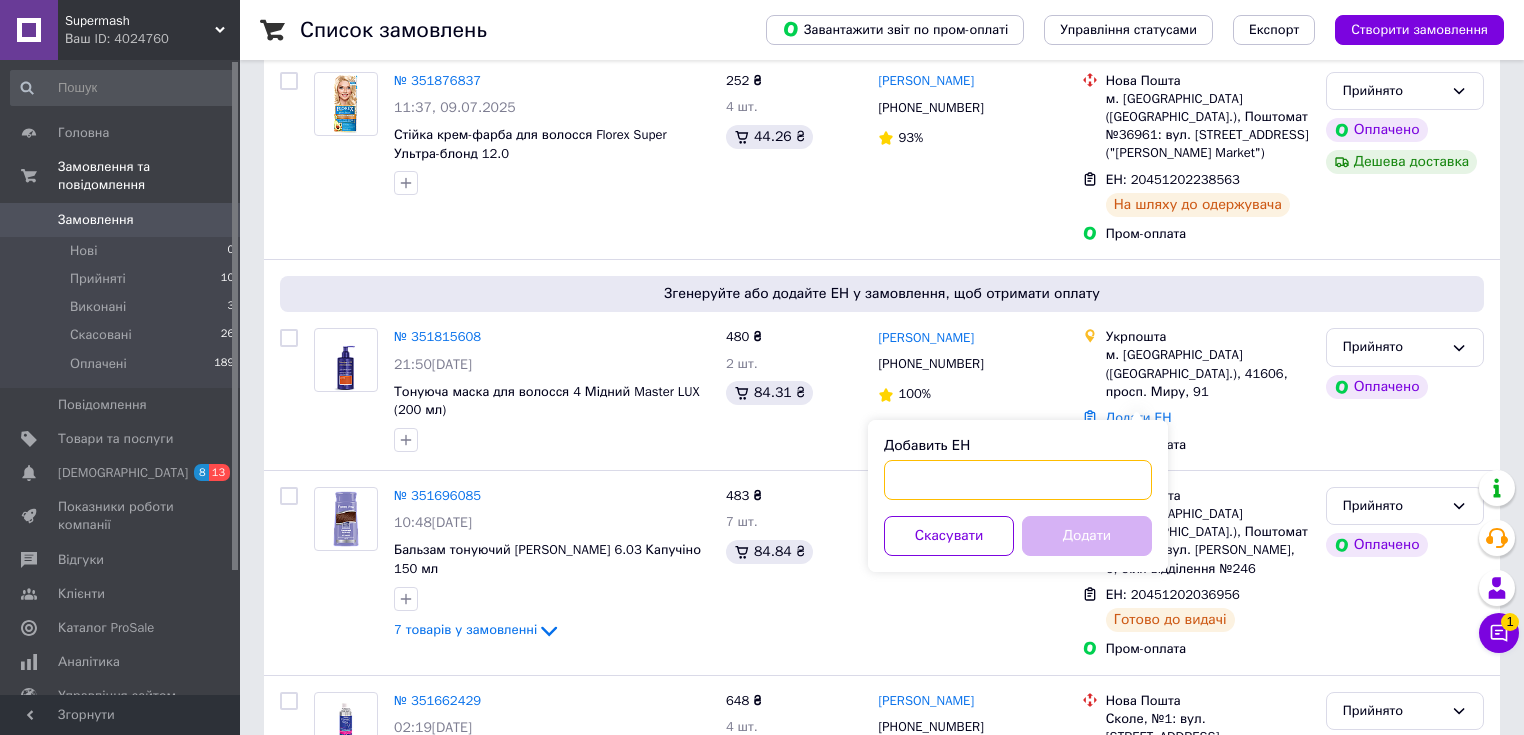paste on "0505335627355" 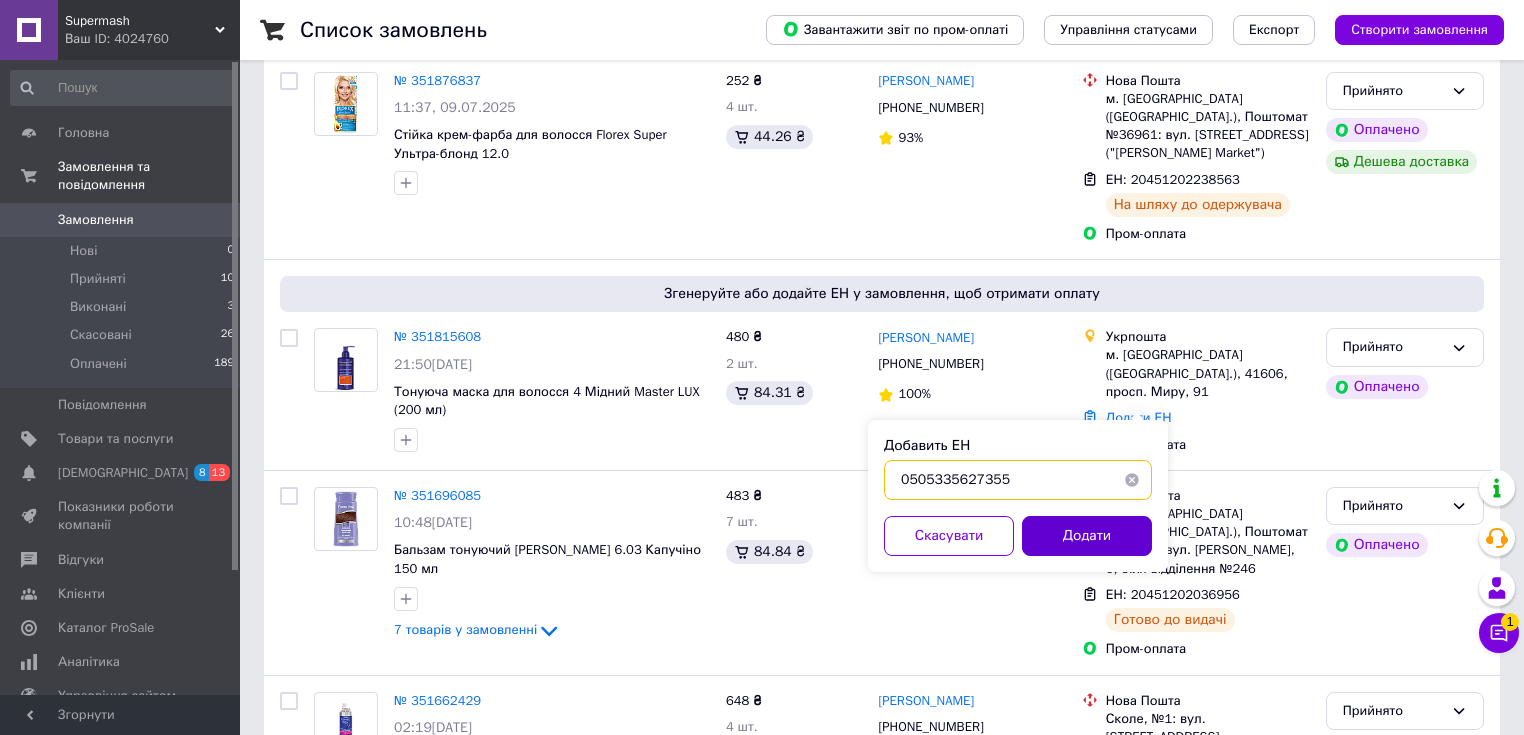 type on "0505335627355" 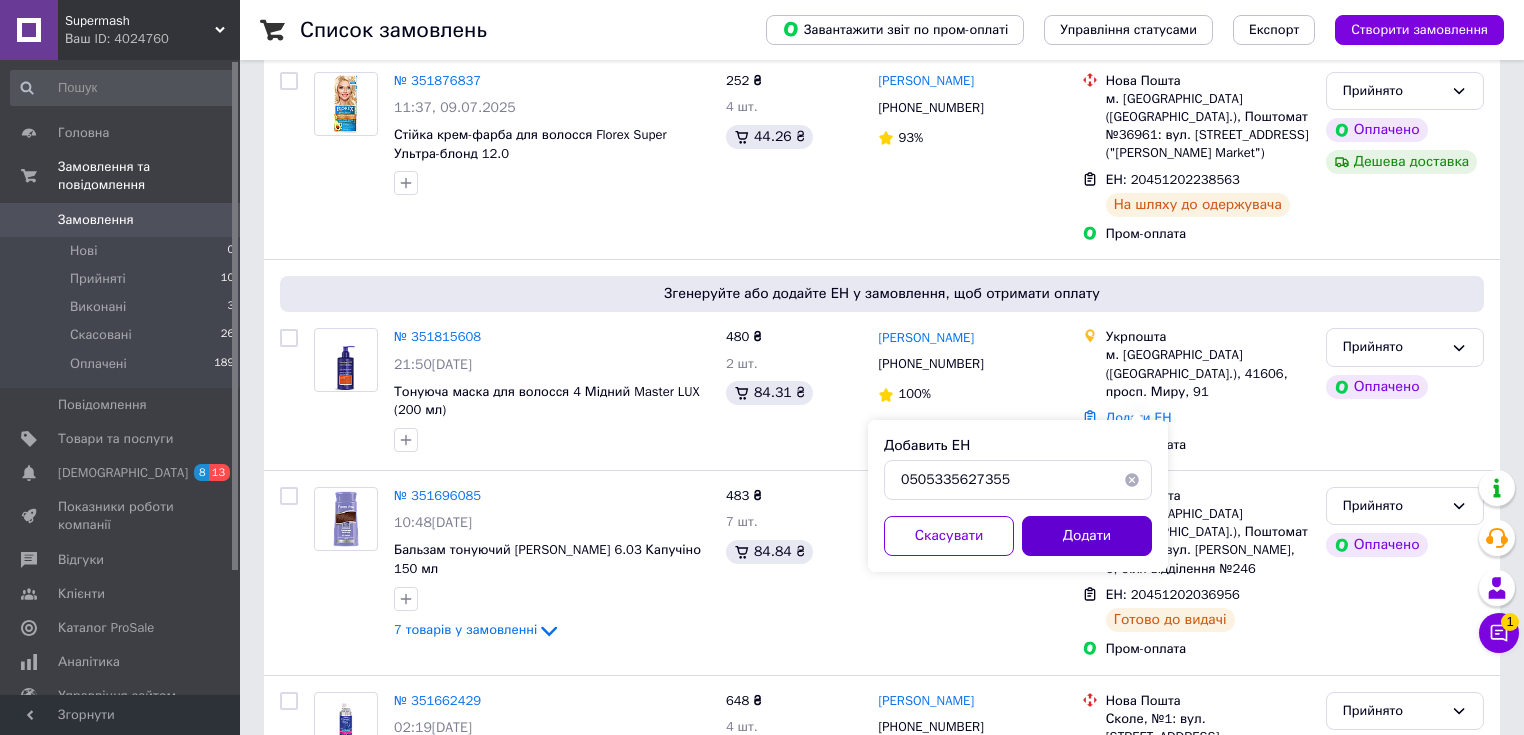 click on "Додати" at bounding box center [1087, 536] 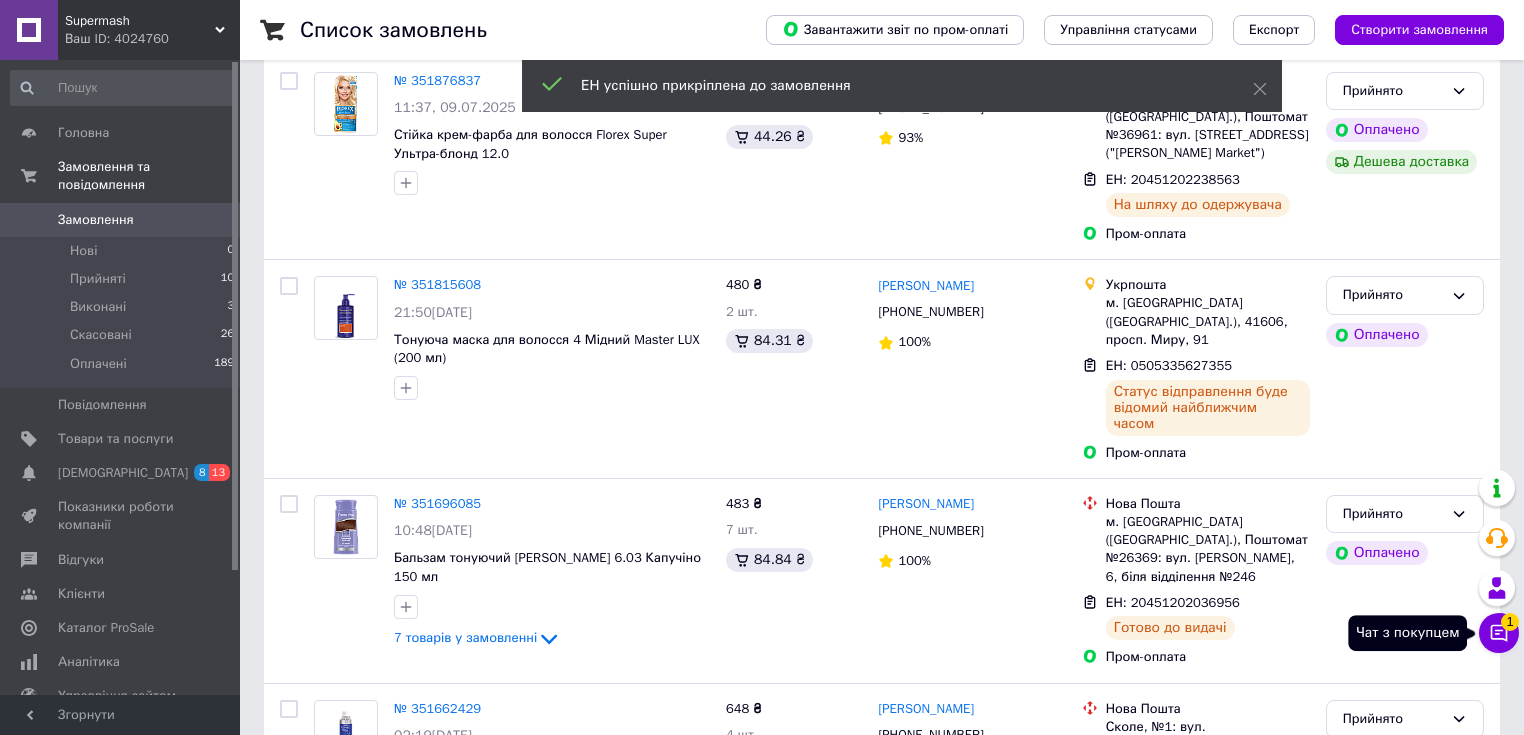 click on "1" at bounding box center (1510, 622) 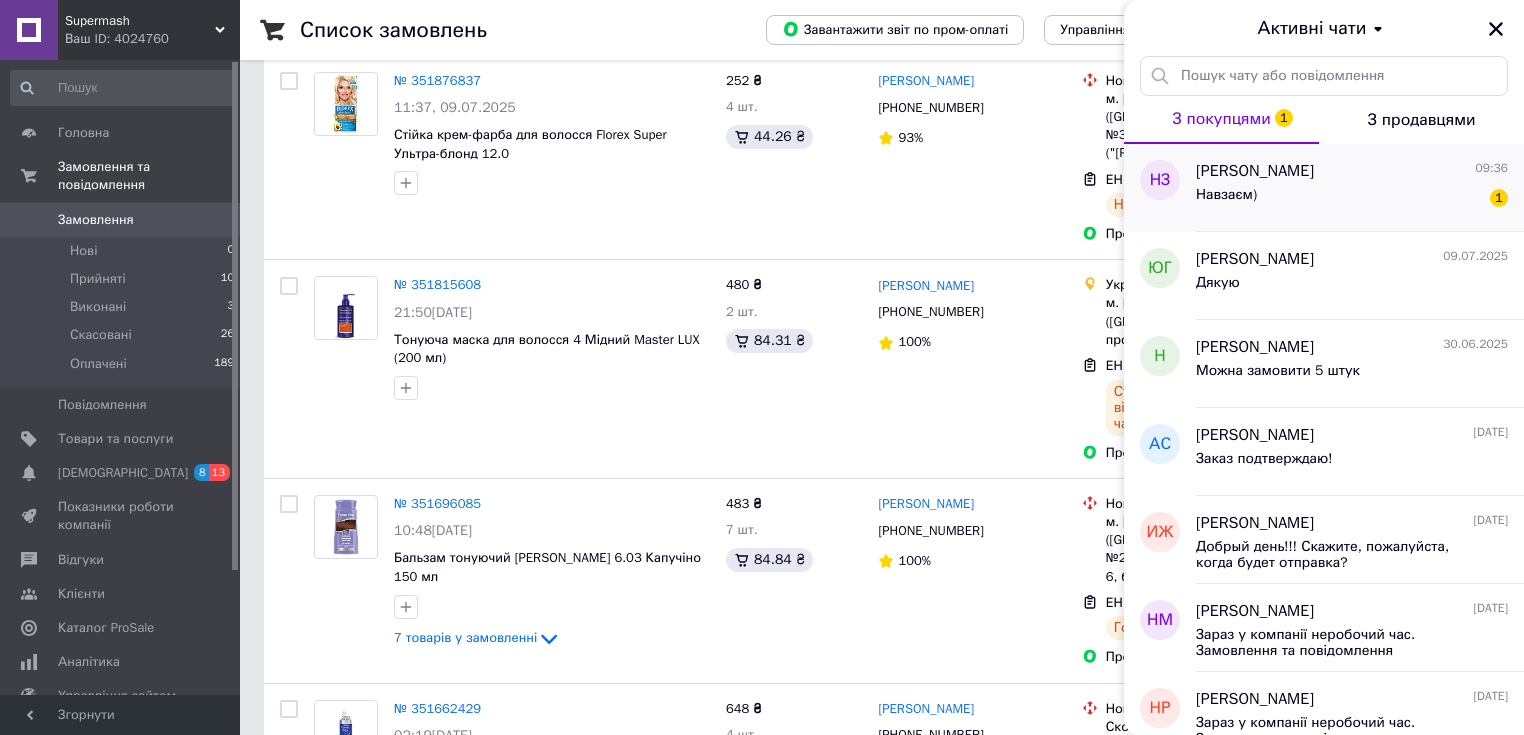 click on "Навзаєм) 1" at bounding box center [1352, 199] 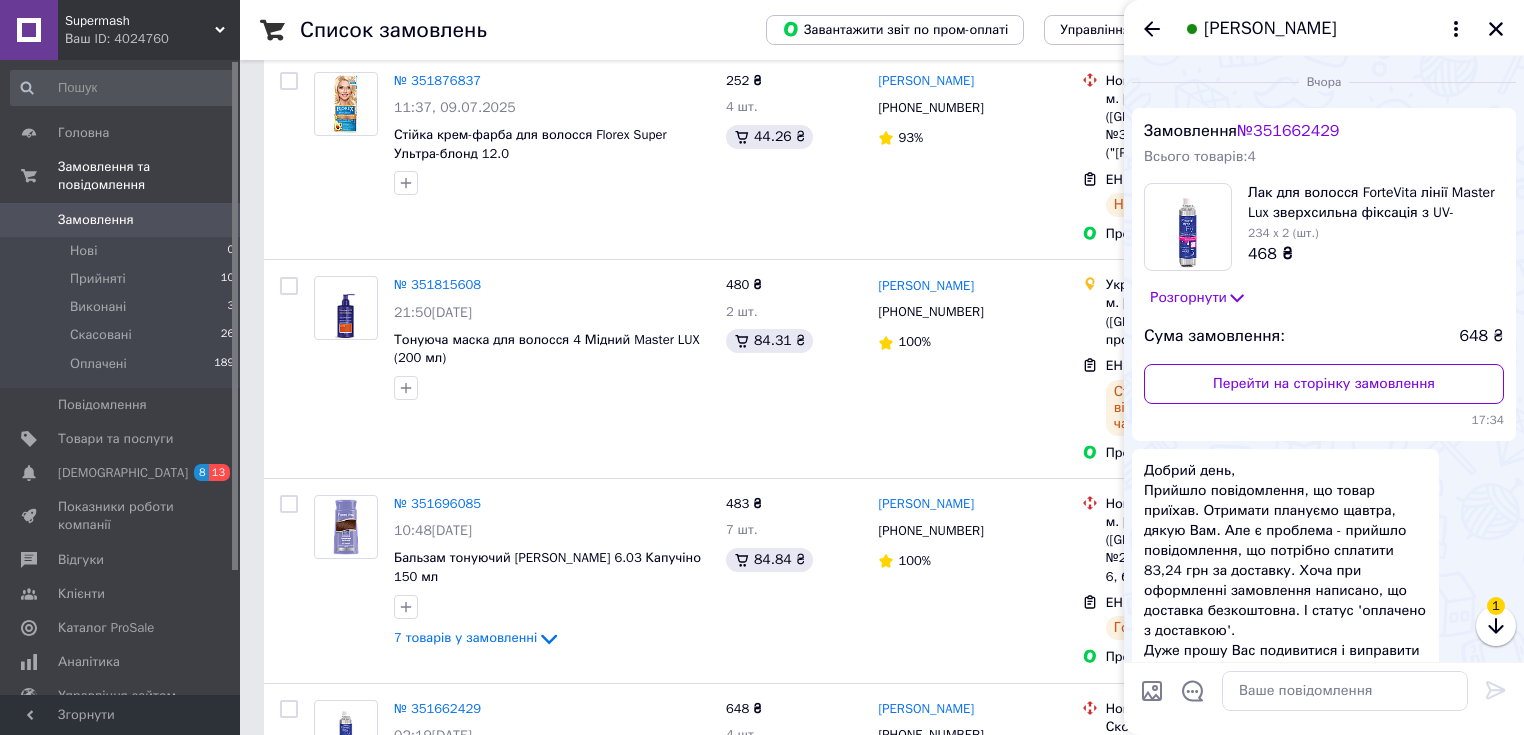 scroll, scrollTop: 594, scrollLeft: 0, axis: vertical 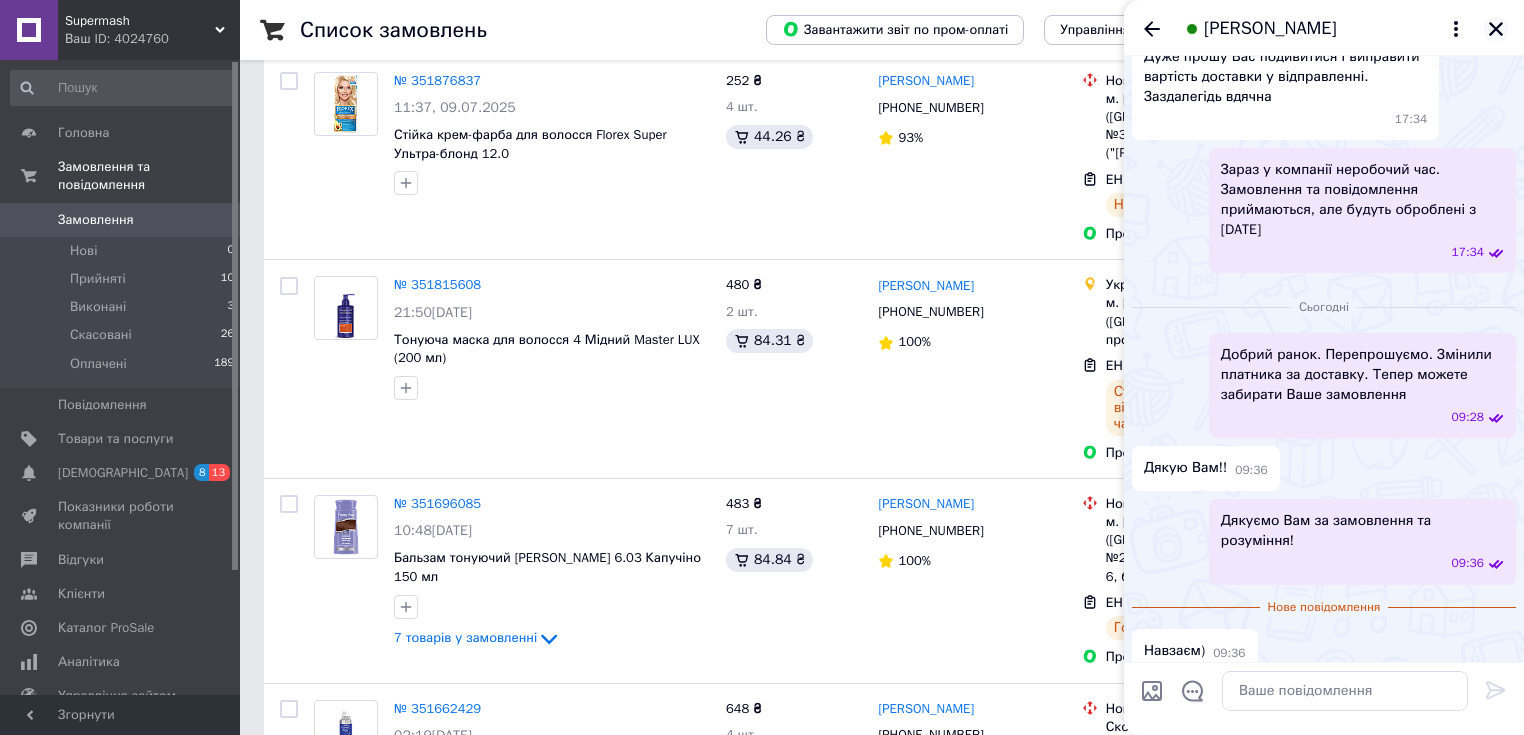 click 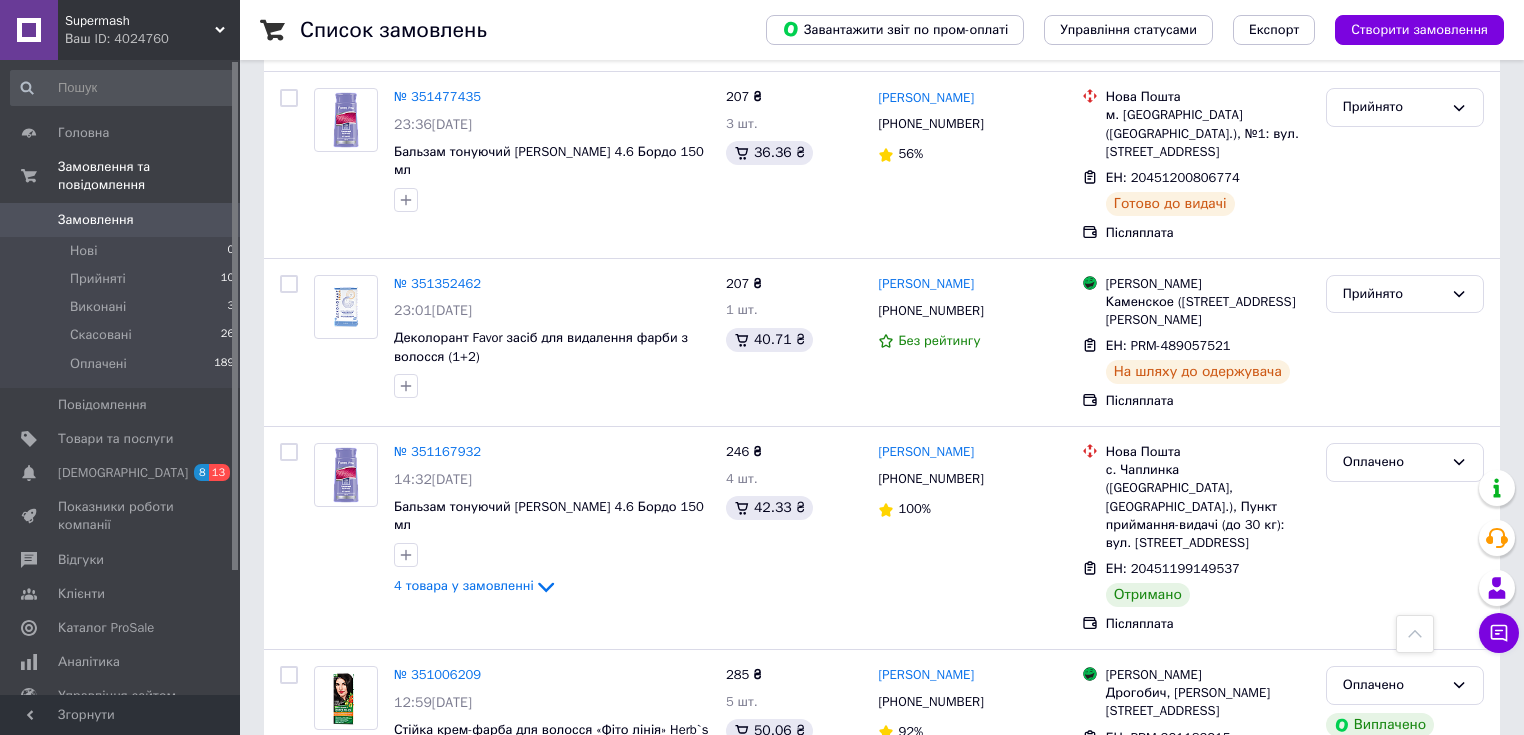 scroll, scrollTop: 1040, scrollLeft: 0, axis: vertical 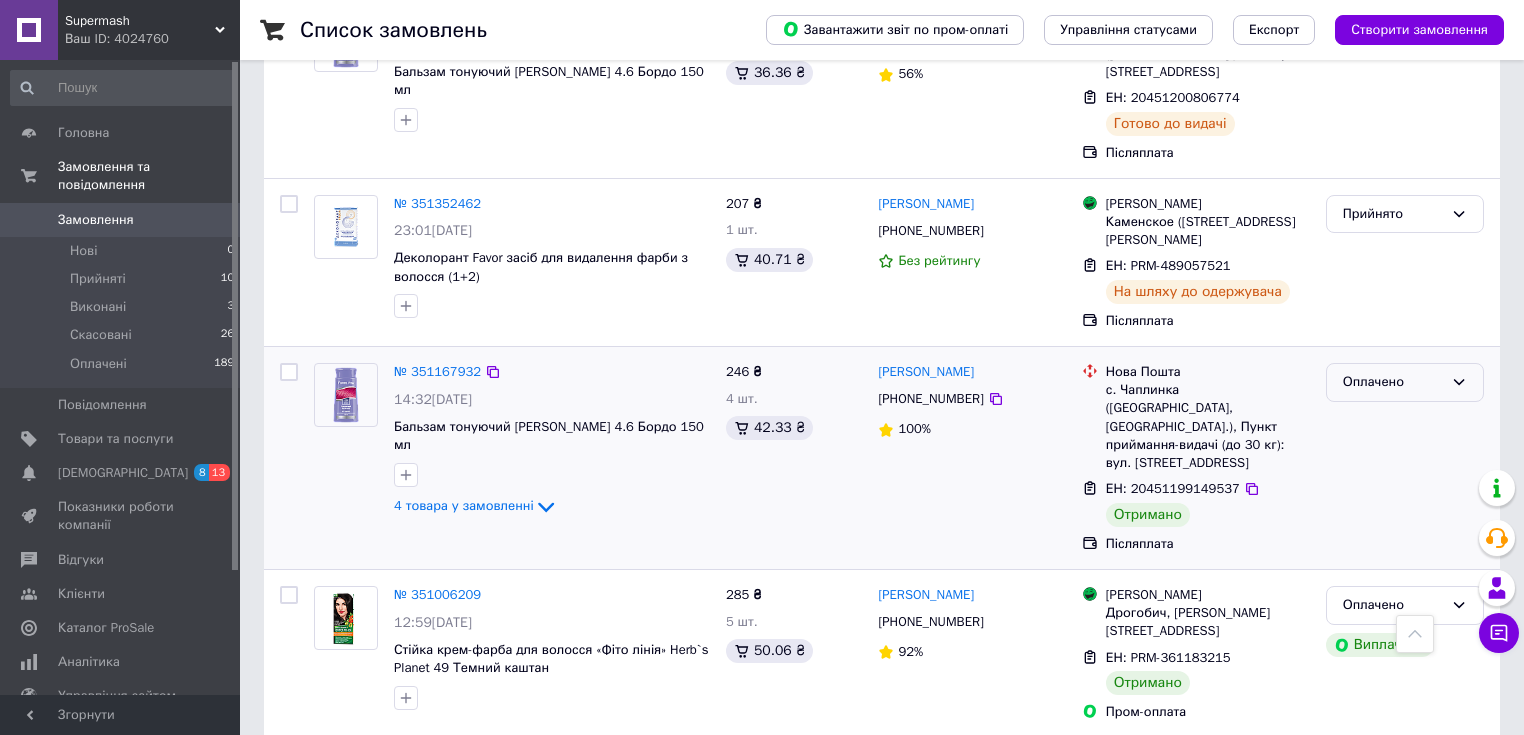 click on "Оплачено" at bounding box center (1393, 382) 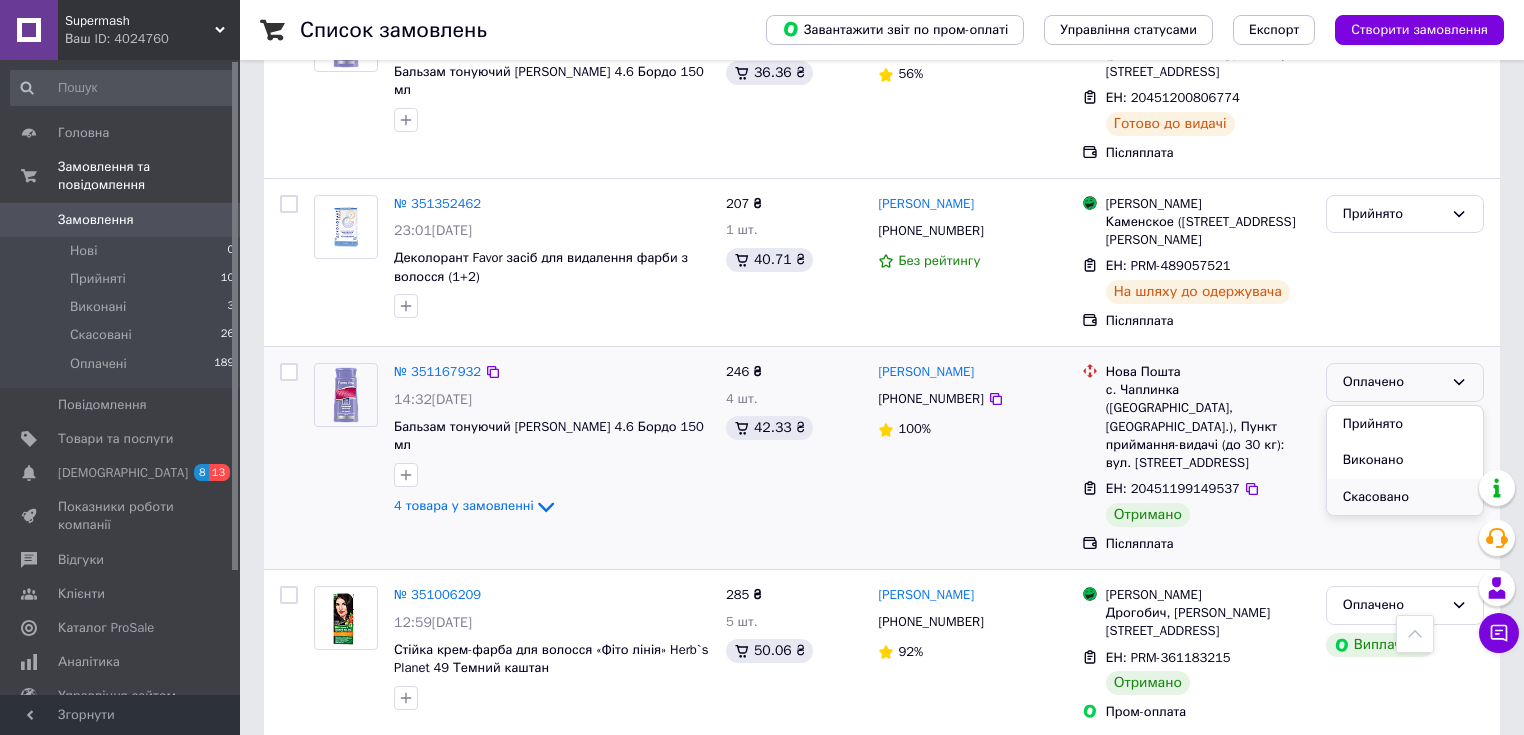 click on "Скасовано" at bounding box center [1405, 497] 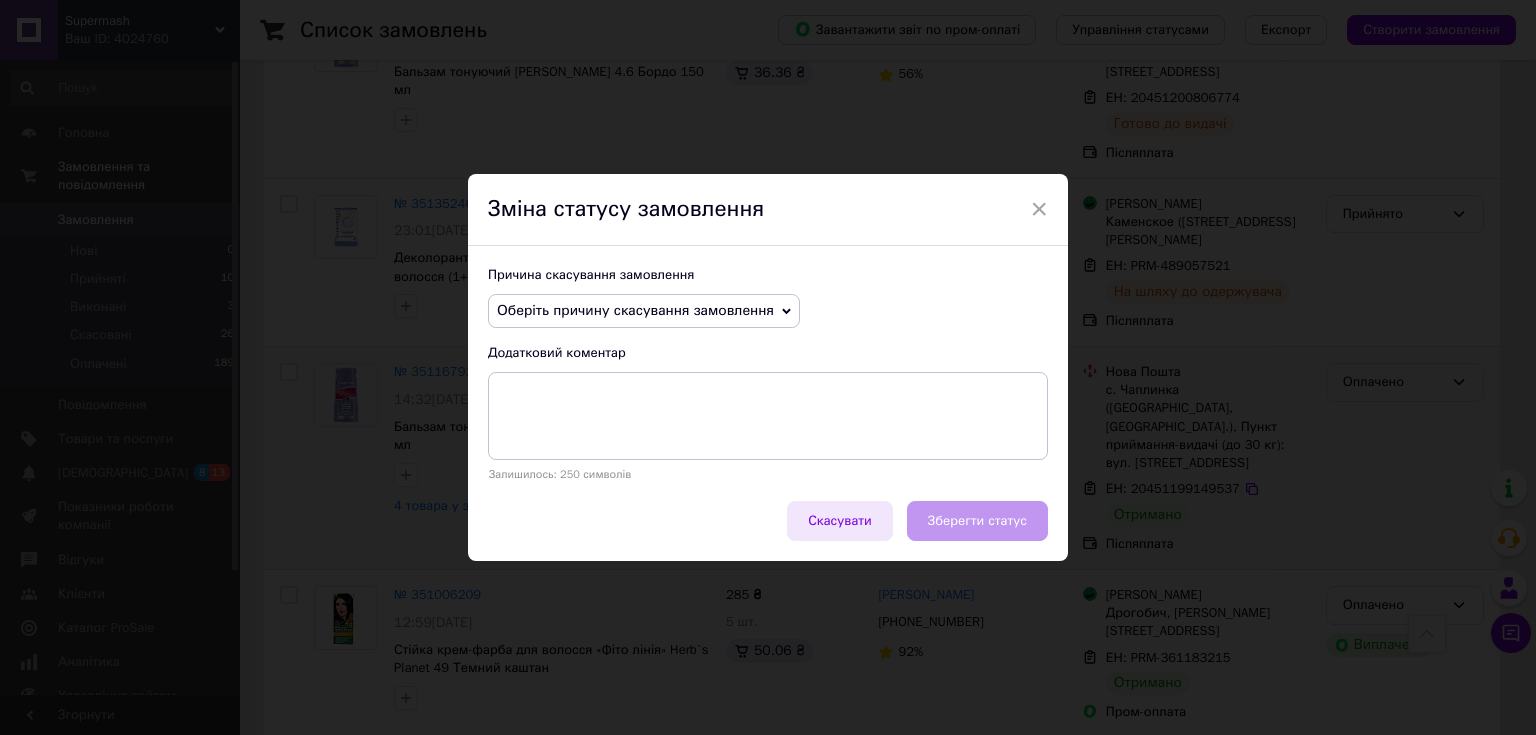 click on "Скасувати" at bounding box center [840, 521] 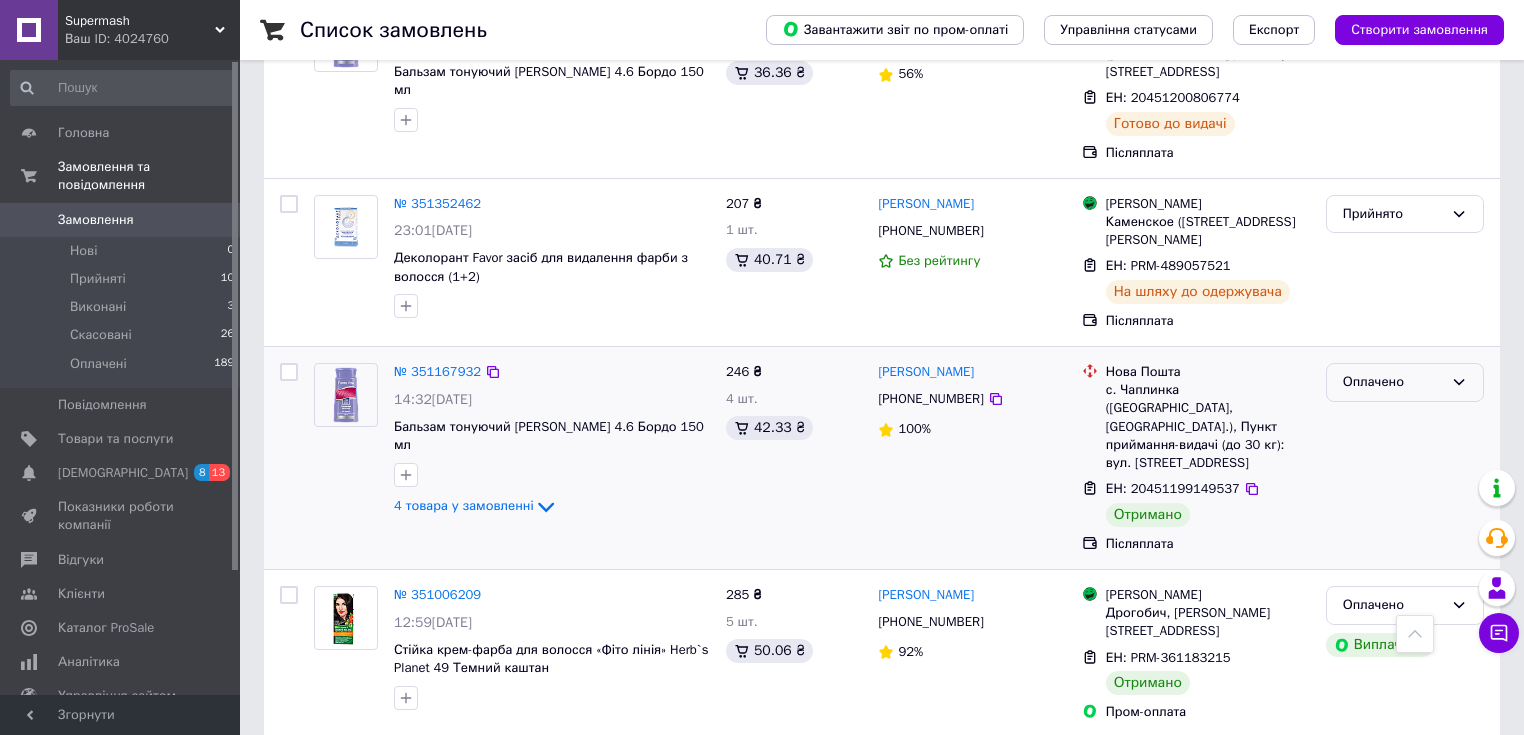 click on "Оплачено" at bounding box center (1405, 382) 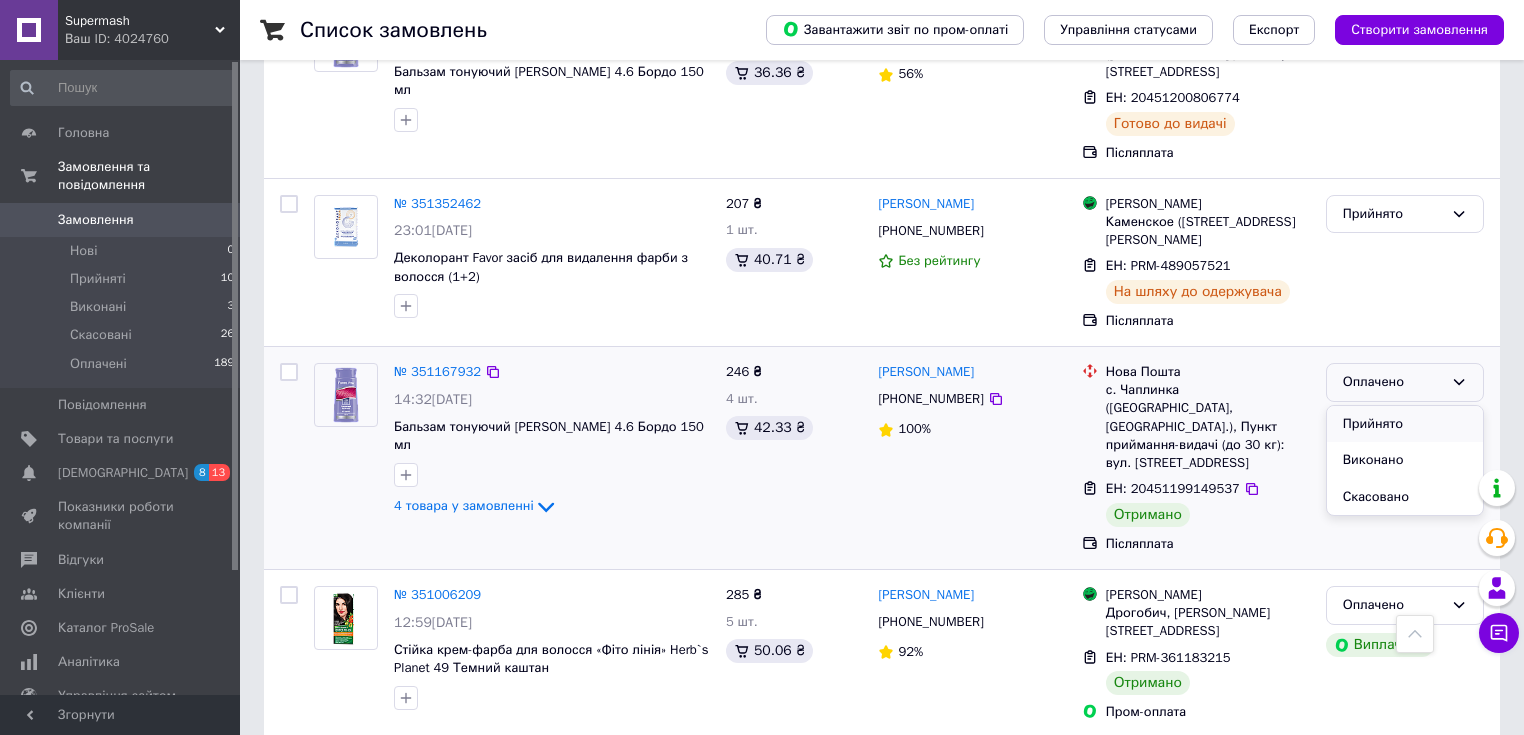 scroll, scrollTop: 960, scrollLeft: 0, axis: vertical 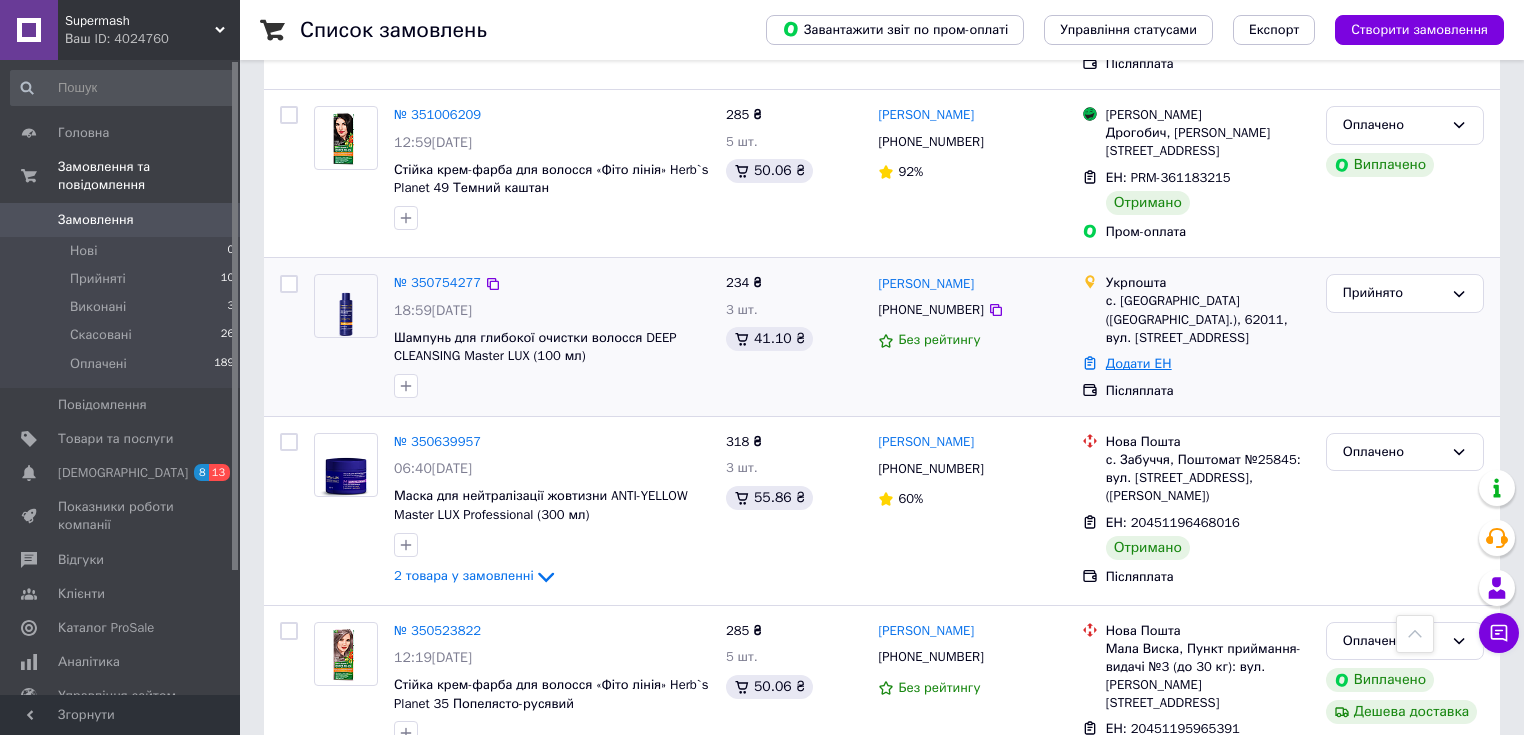 click on "Додати ЕН" at bounding box center [1139, 363] 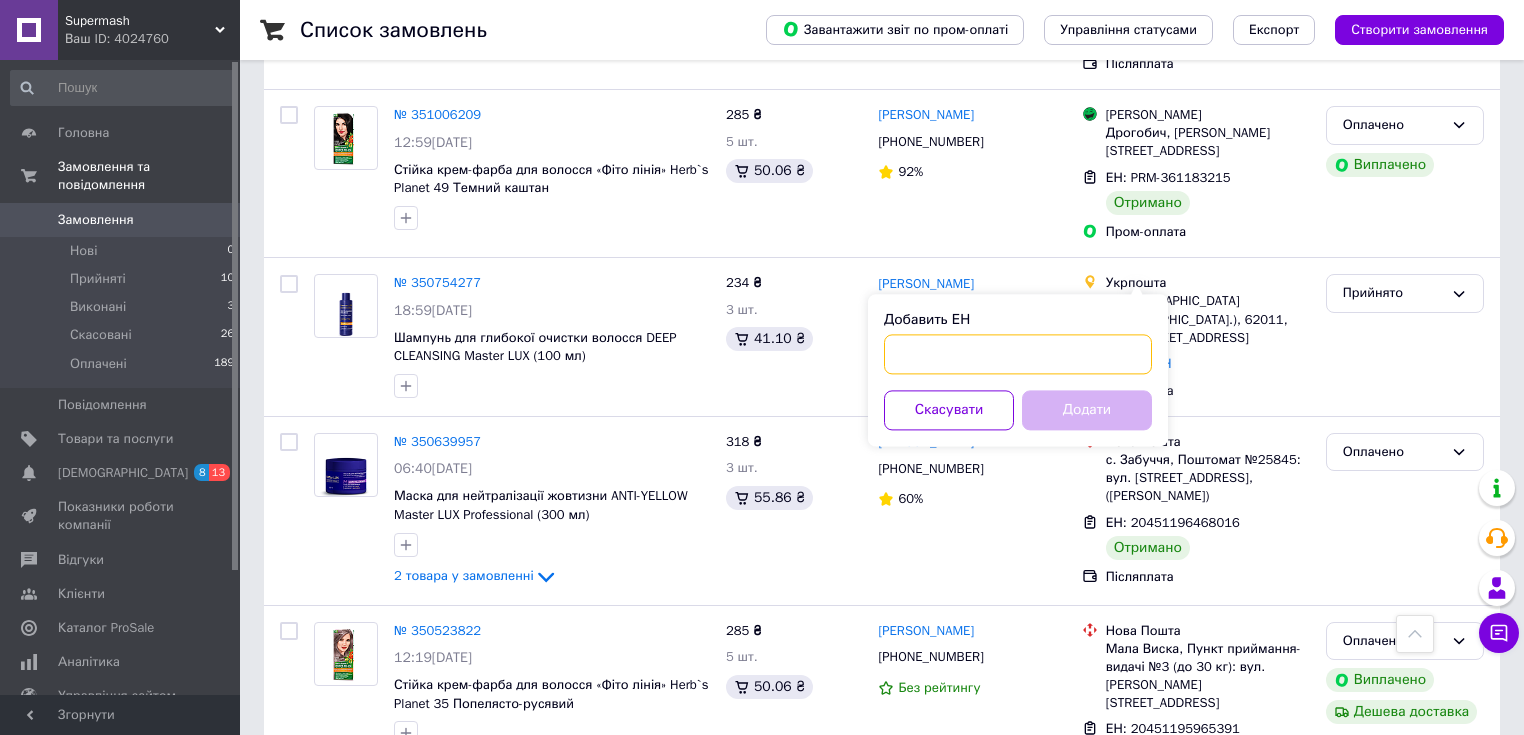 click on "Добавить ЕН" at bounding box center (1018, 354) 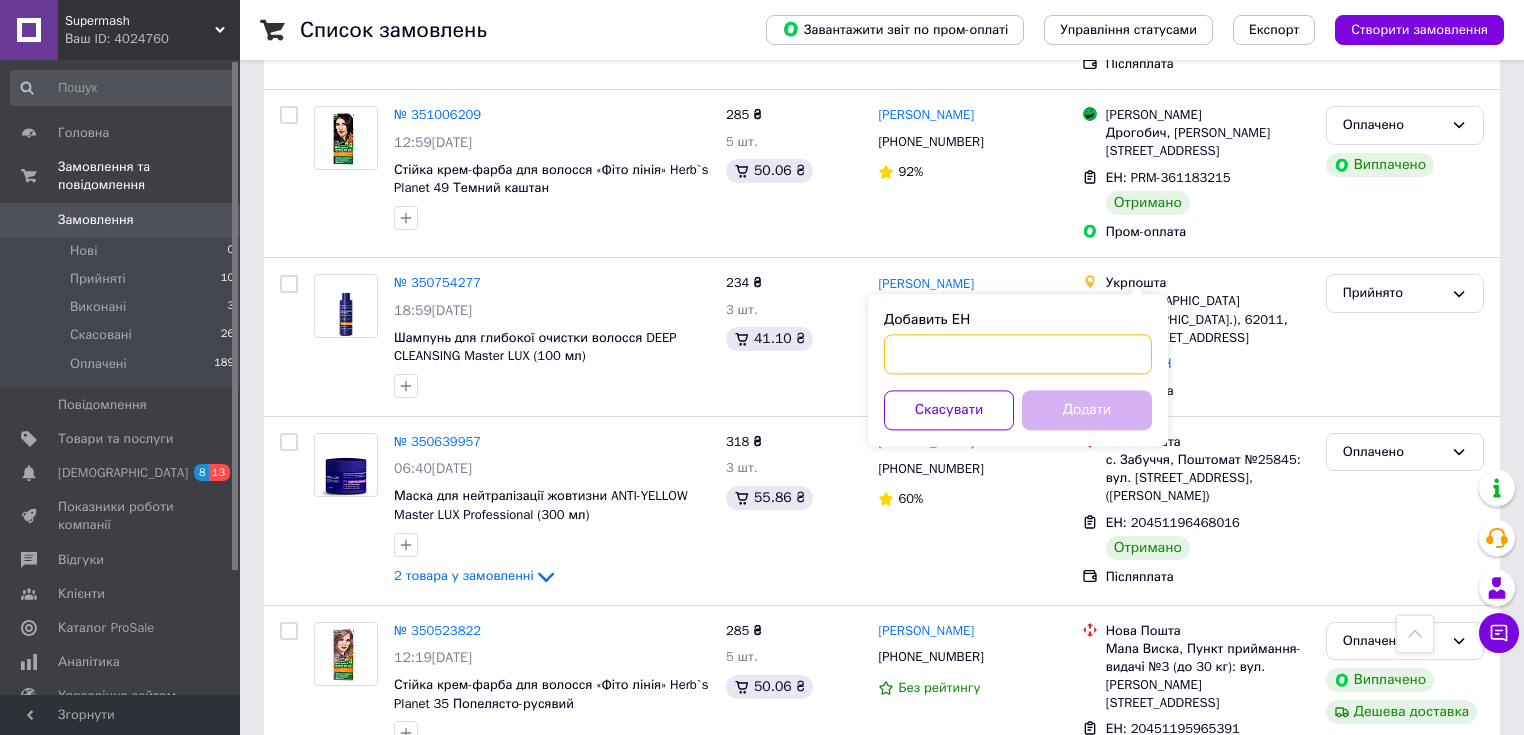 click on "Добавить ЕН" at bounding box center [1018, 354] 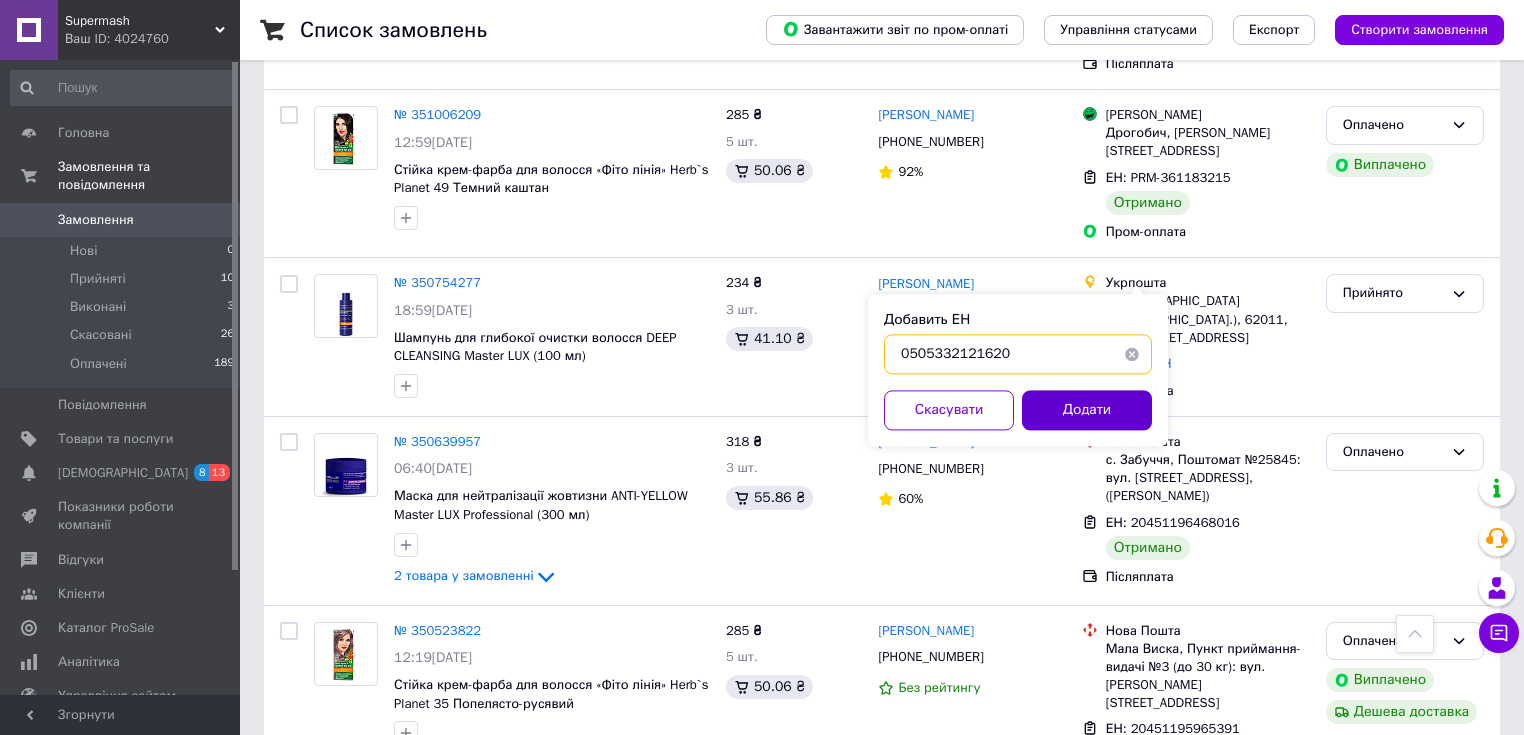 type on "0505332121620" 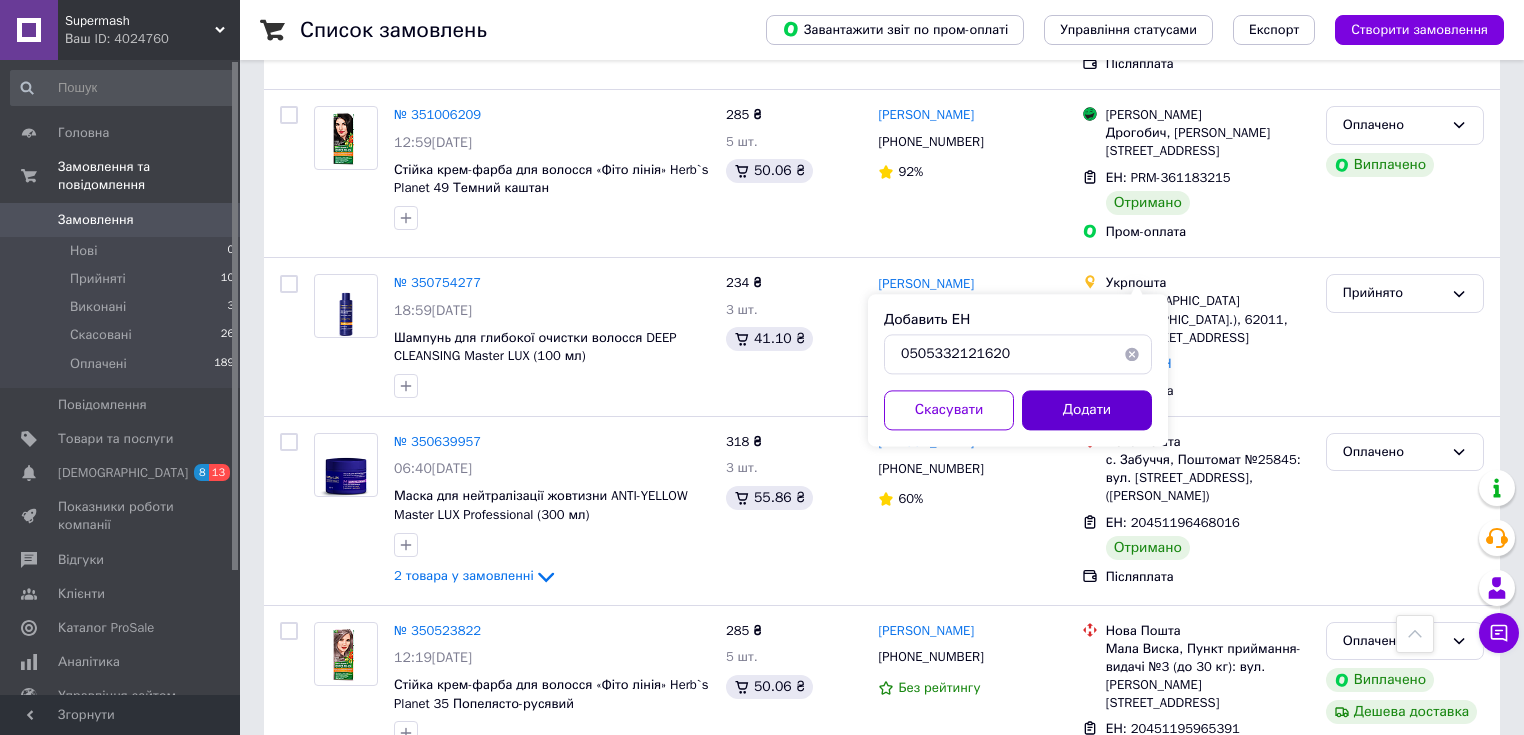 click on "Додати" at bounding box center (1087, 410) 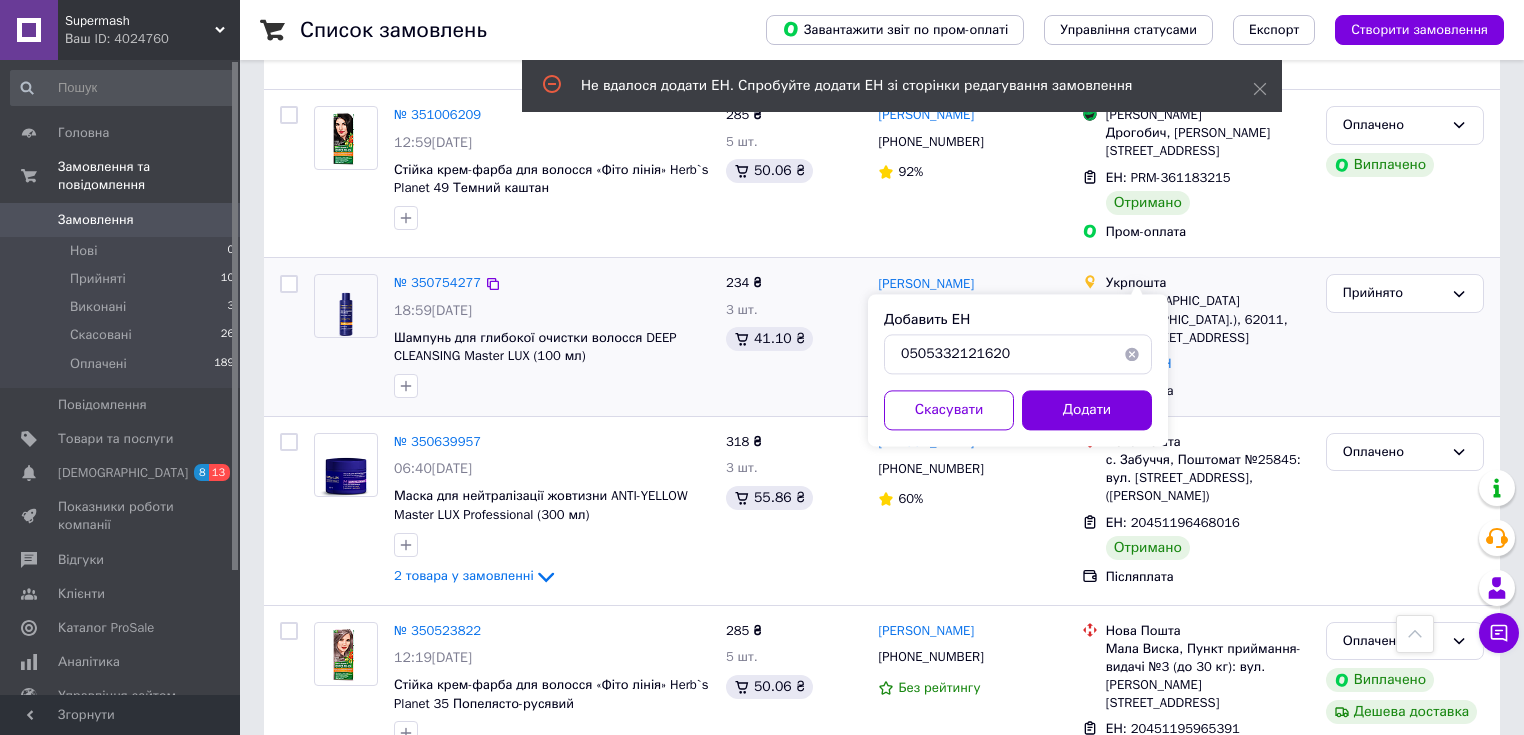 click on "№ 350754277 18:59[DATE] Шампунь для глибокої очистки волосся DEEP CLEANSING Master LUX (100 мл) 234 ₴ 3 шт. 41.10 ₴ [PERSON_NAME] [PHONE_NUMBER] Без рейтингу Укрпошта с. [GEOGRAPHIC_DATA] ([GEOGRAPHIC_DATA].), 62011, вул. [STREET_ADDRESS] Додати ЕН Післяплата Прийнято" at bounding box center (882, 337) 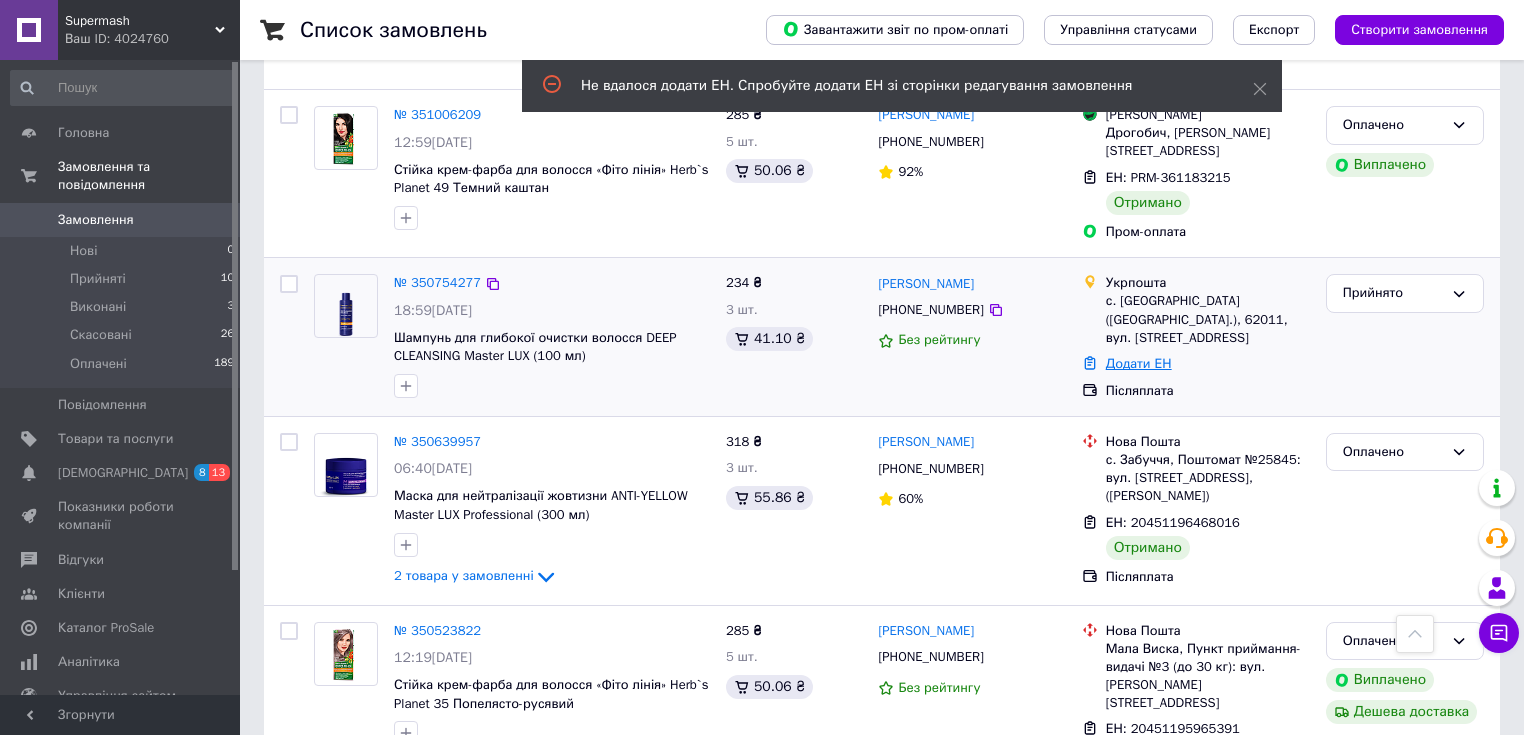 click on "Додати ЕН" at bounding box center (1139, 363) 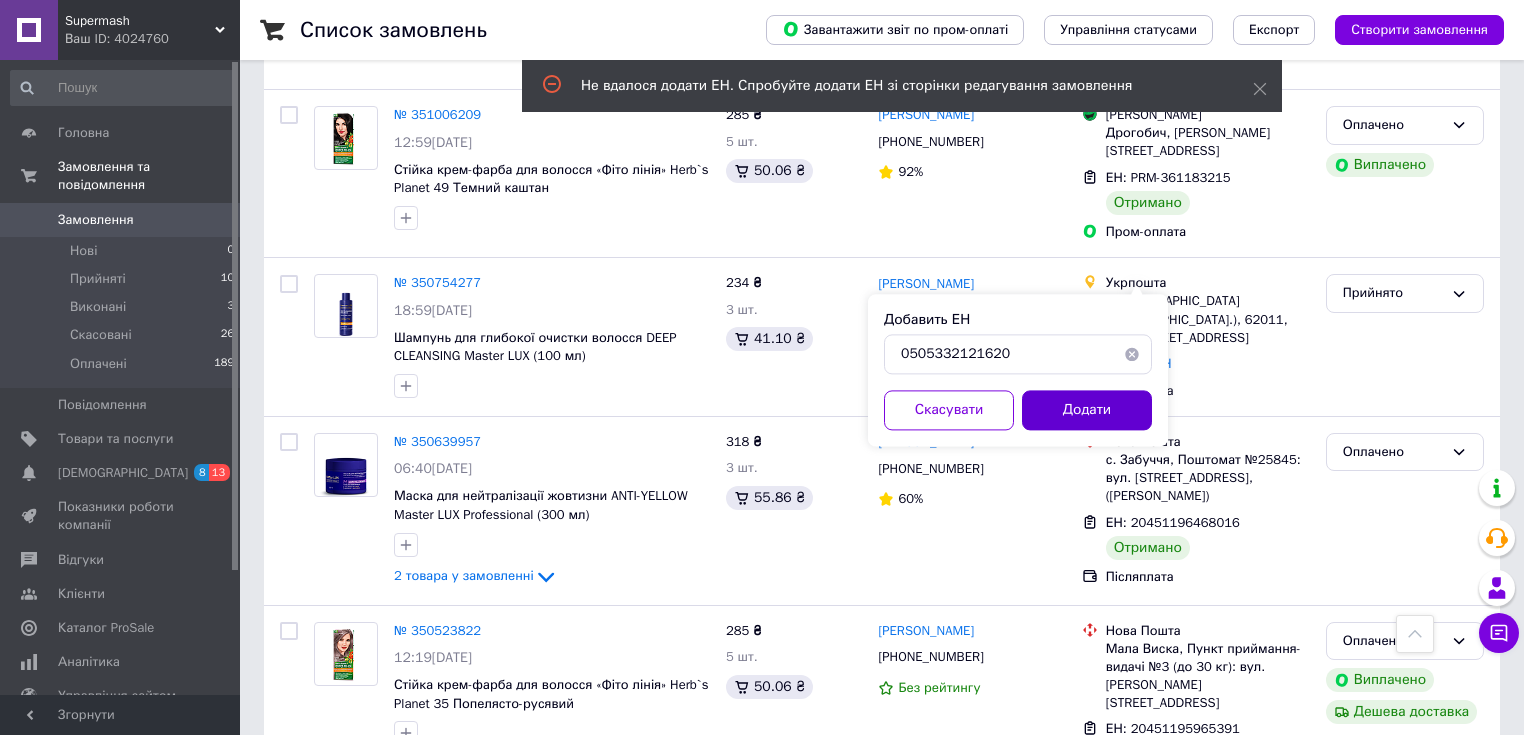 click on "Додати" at bounding box center [1087, 410] 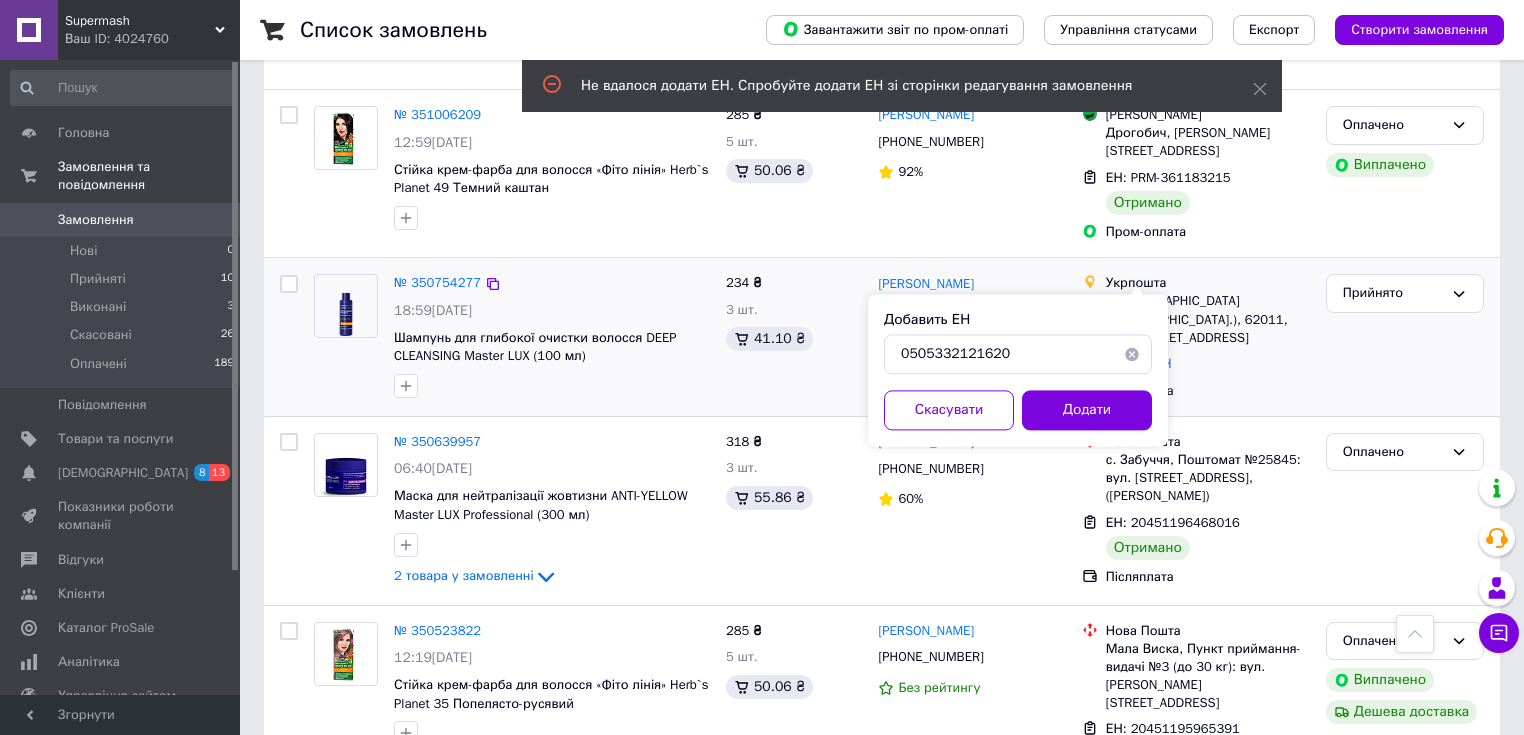 click on "Укрпошта с. [GEOGRAPHIC_DATA] ([GEOGRAPHIC_DATA].), 62011, вул. [STREET_ADDRESS] Додати ЕН Післяплата" at bounding box center (1196, 337) 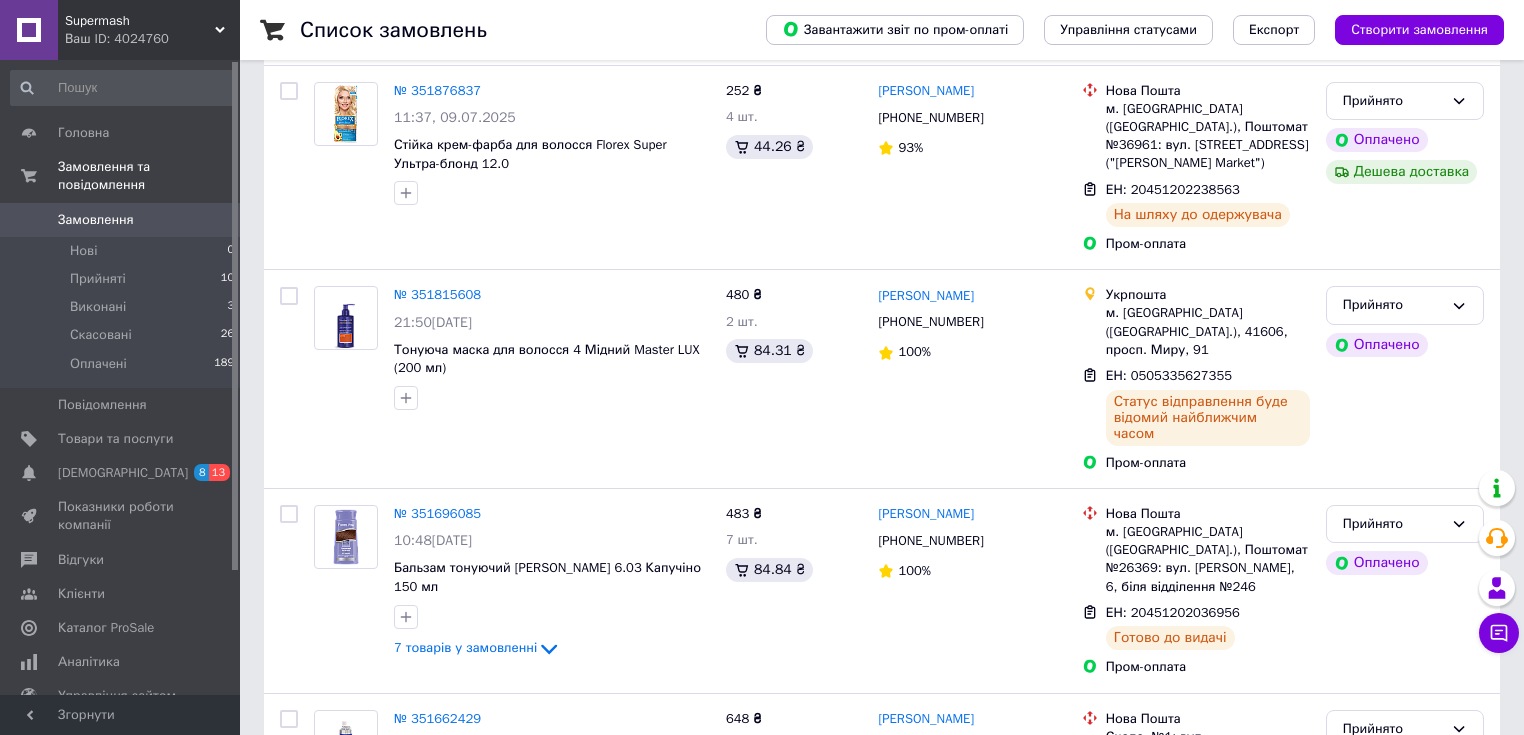 scroll, scrollTop: 0, scrollLeft: 0, axis: both 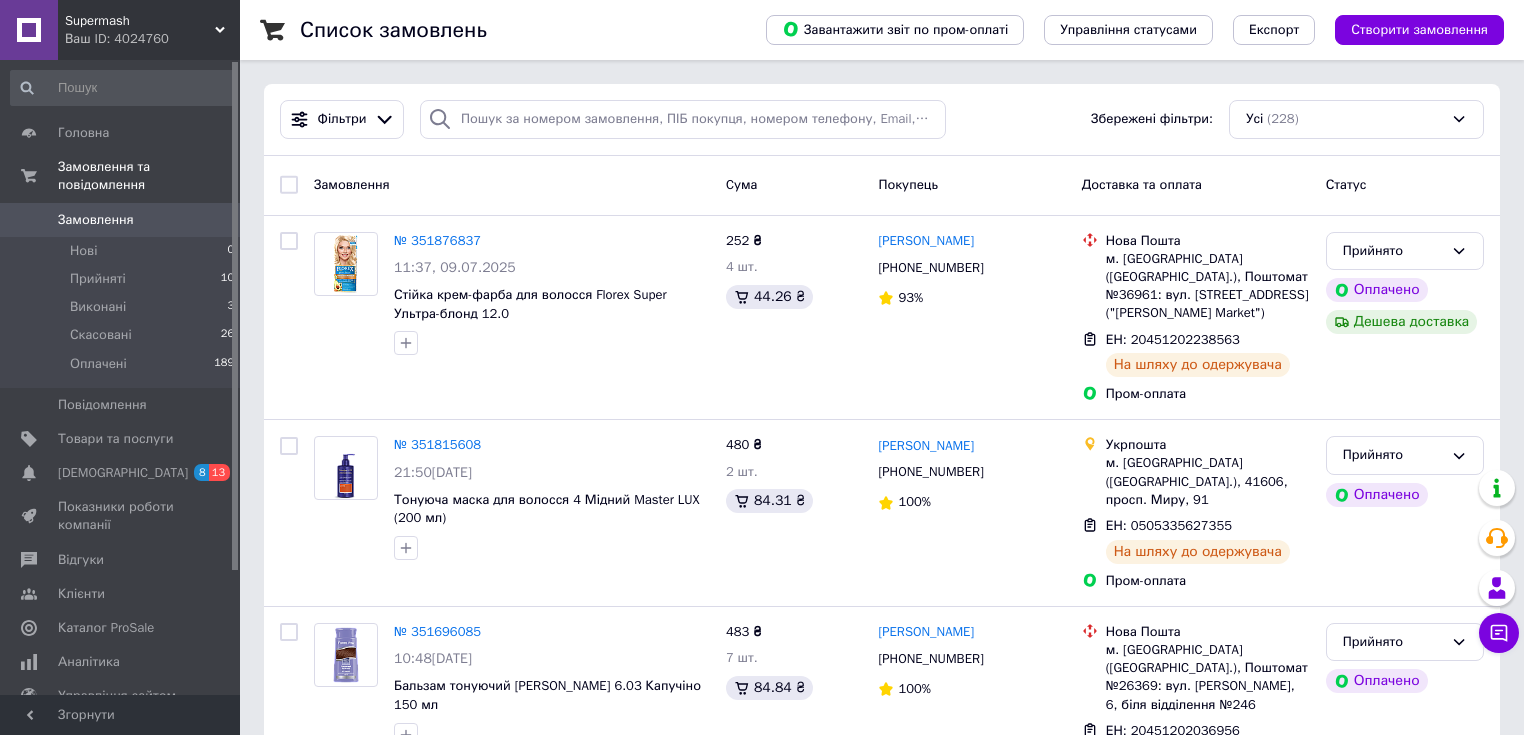 click on "Замовлення" at bounding box center (96, 220) 